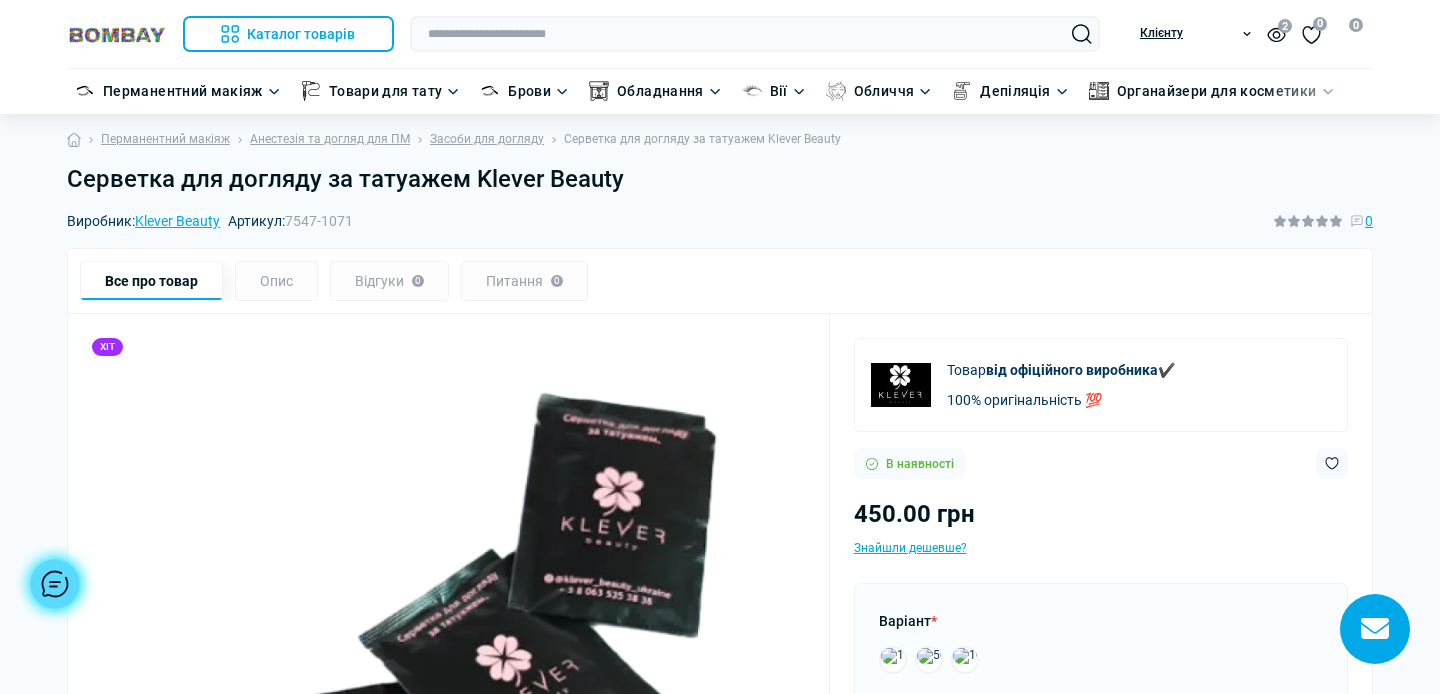 scroll, scrollTop: 0, scrollLeft: 0, axis: both 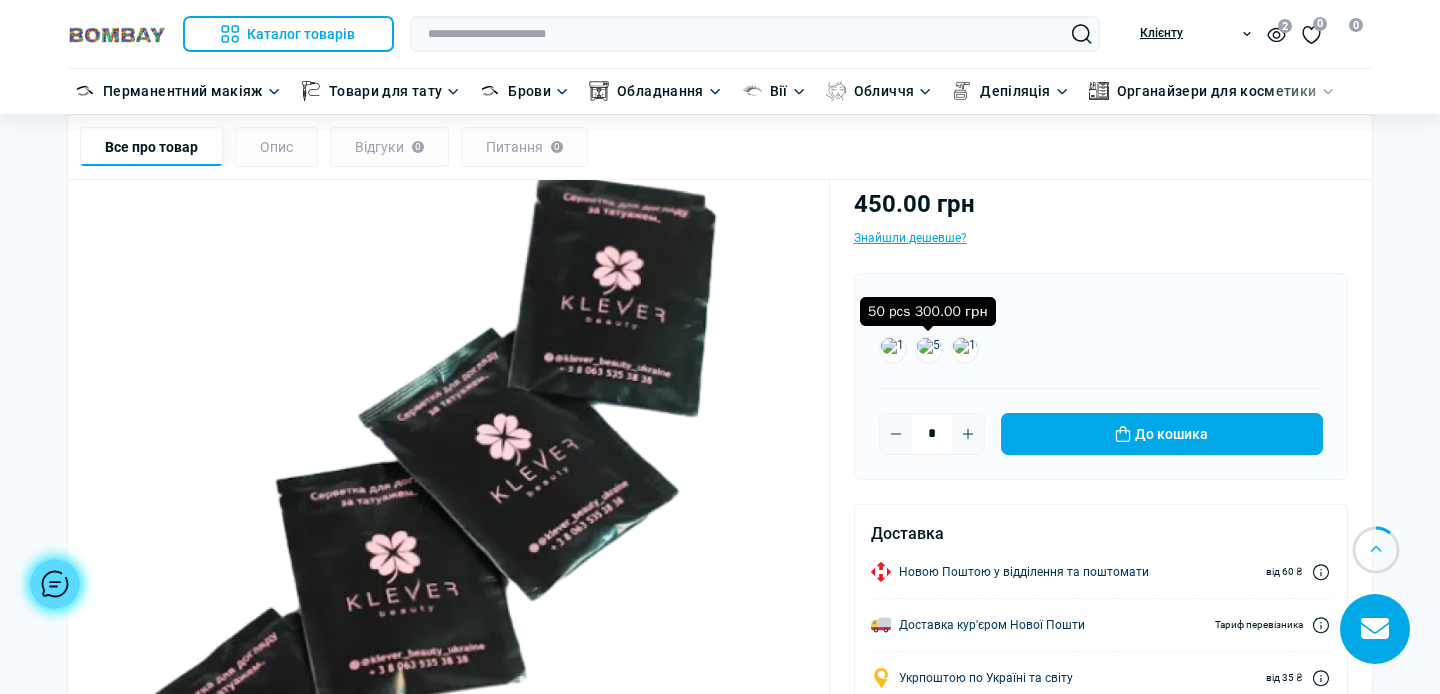 click at bounding box center (929, 350) 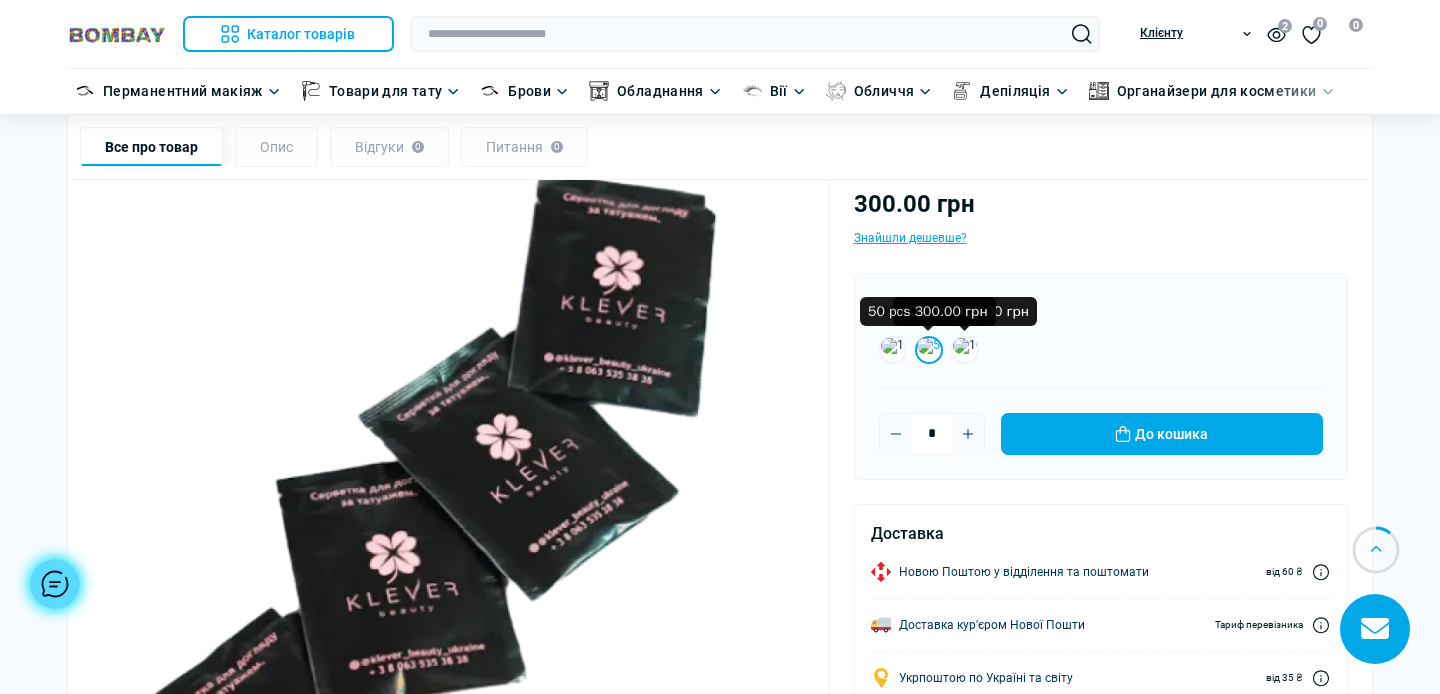 click on "300.00 грн
Знайшли дешевше?" at bounding box center [1101, 217] 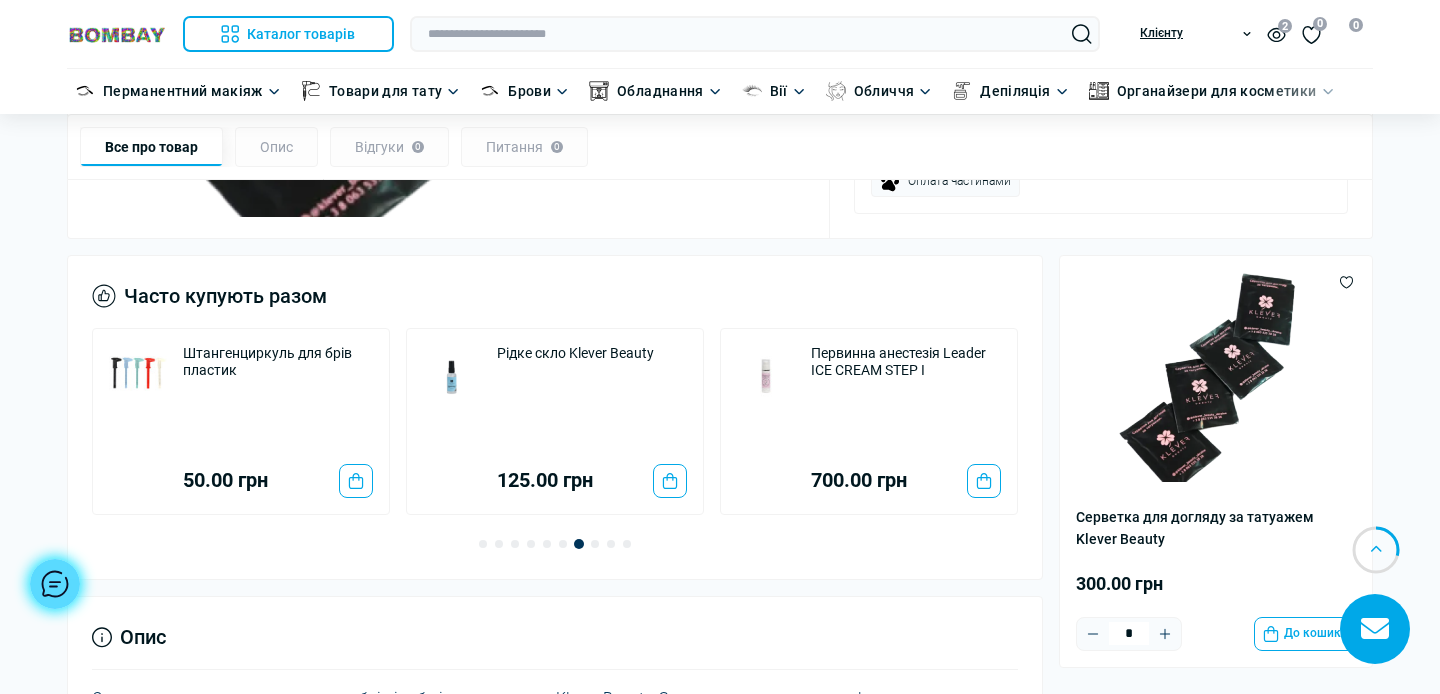 scroll, scrollTop: 0, scrollLeft: 0, axis: both 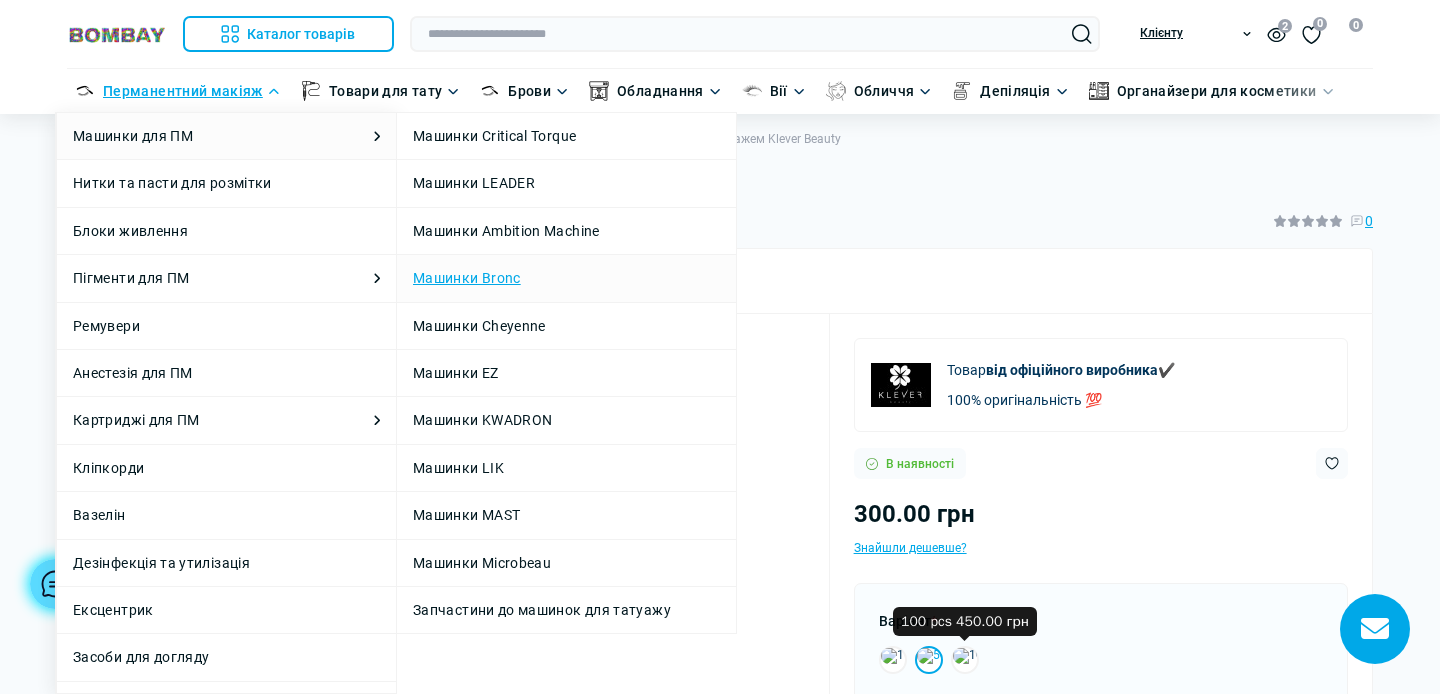 click on "Машинки Bronc" at bounding box center (467, 278) 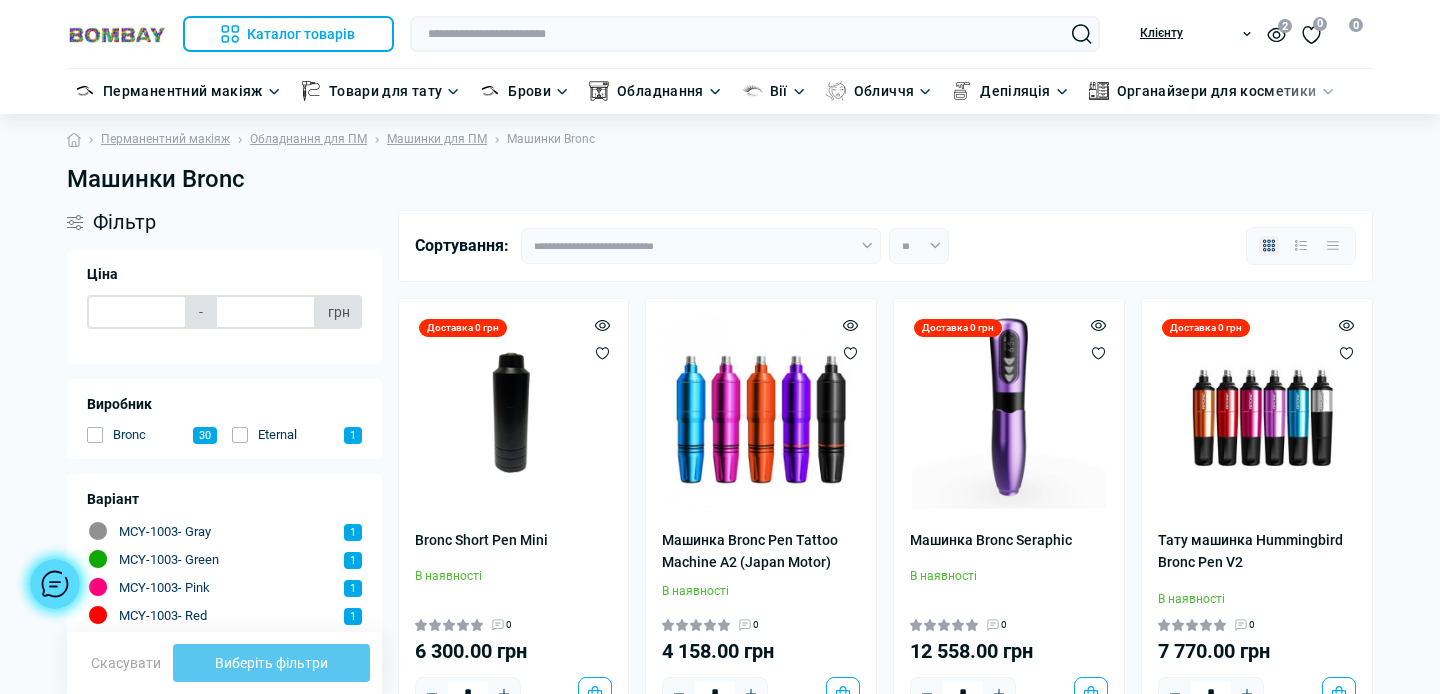 scroll, scrollTop: 0, scrollLeft: 0, axis: both 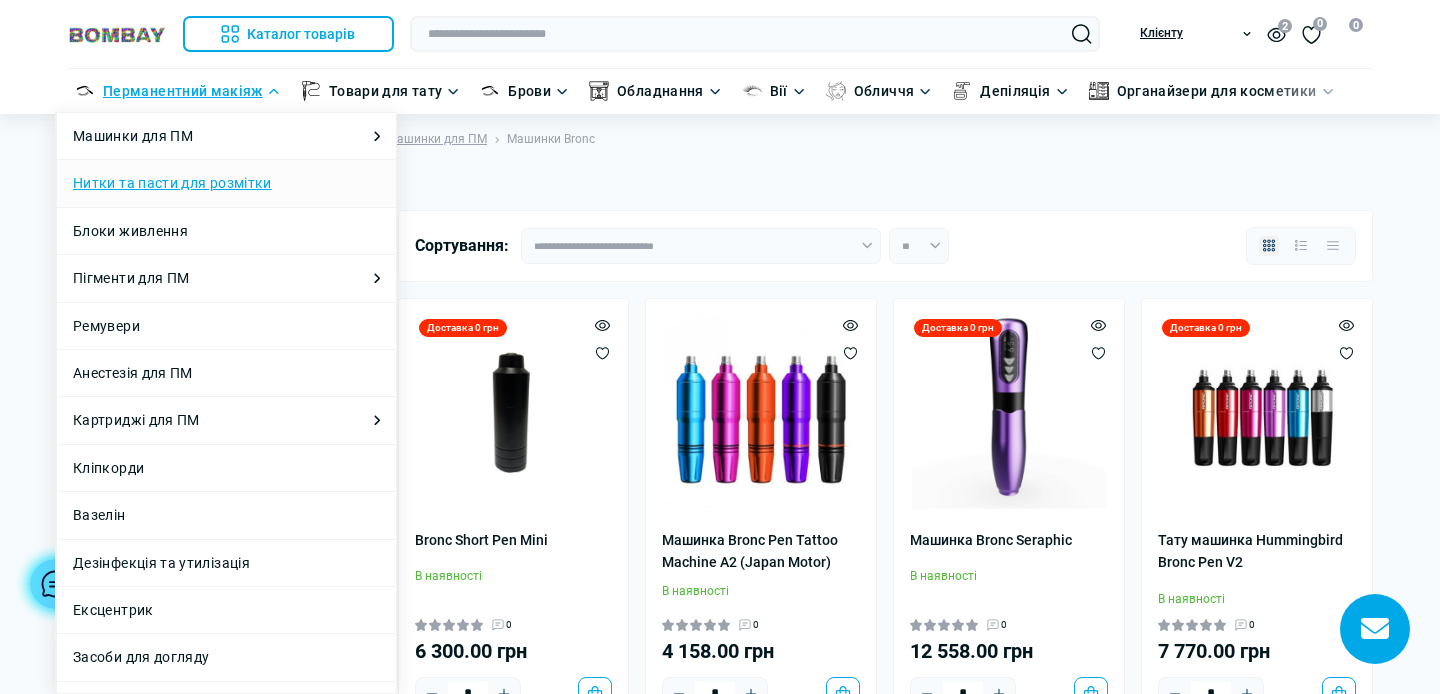 click on "Нитки та пасти для розмітки" at bounding box center (172, 183) 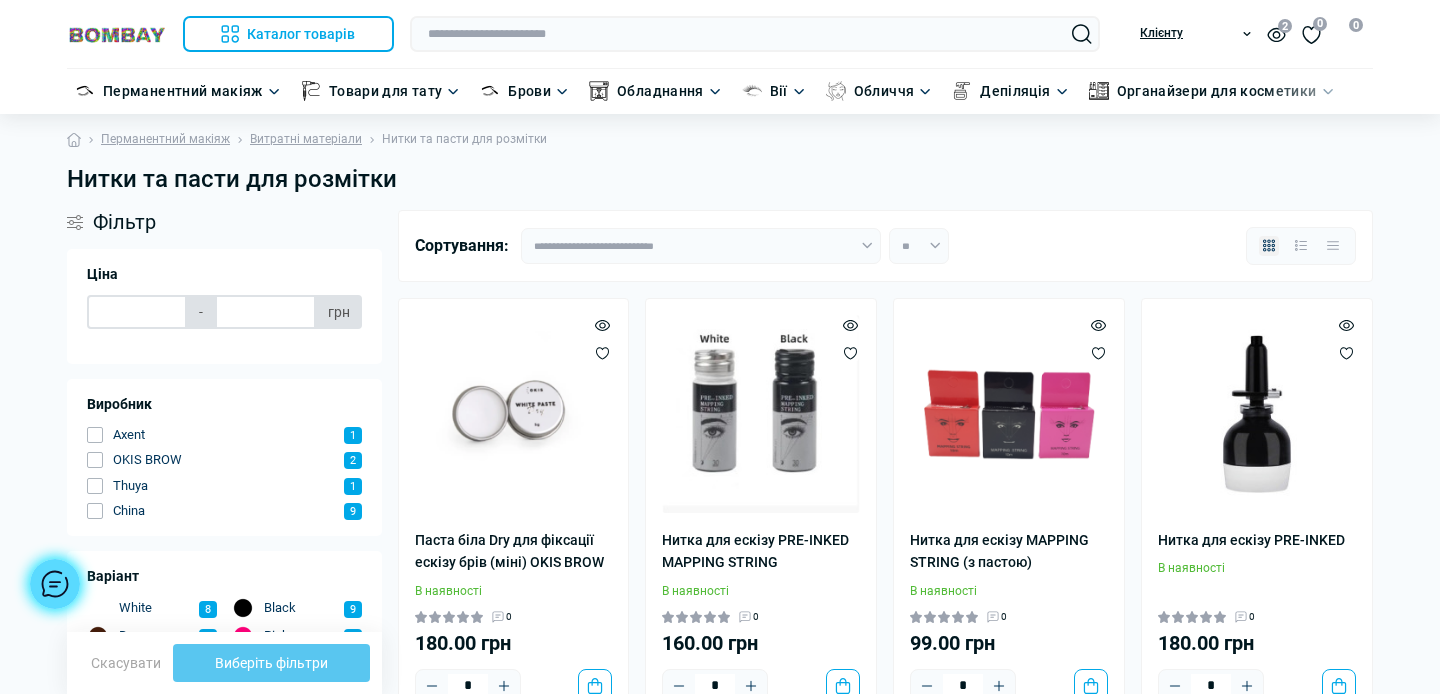 scroll, scrollTop: 0, scrollLeft: 0, axis: both 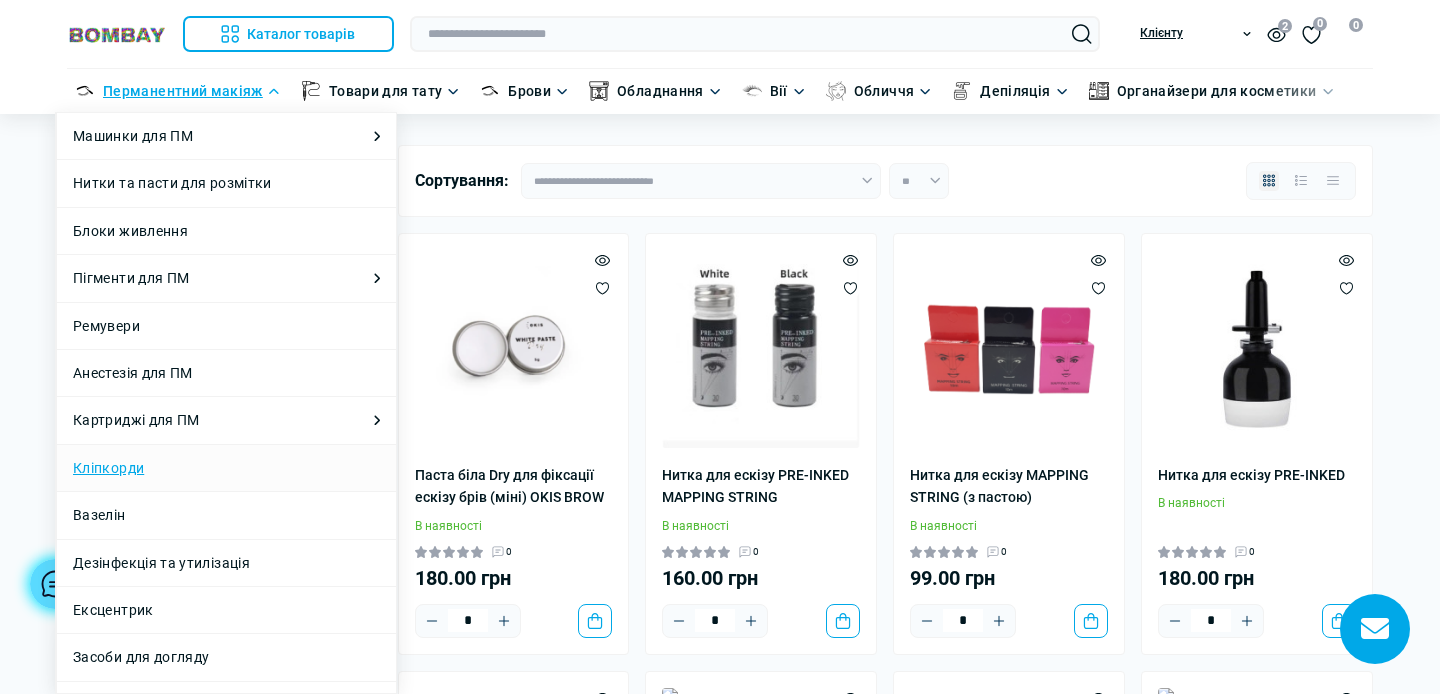 click on "Кліпкорди" at bounding box center [108, 468] 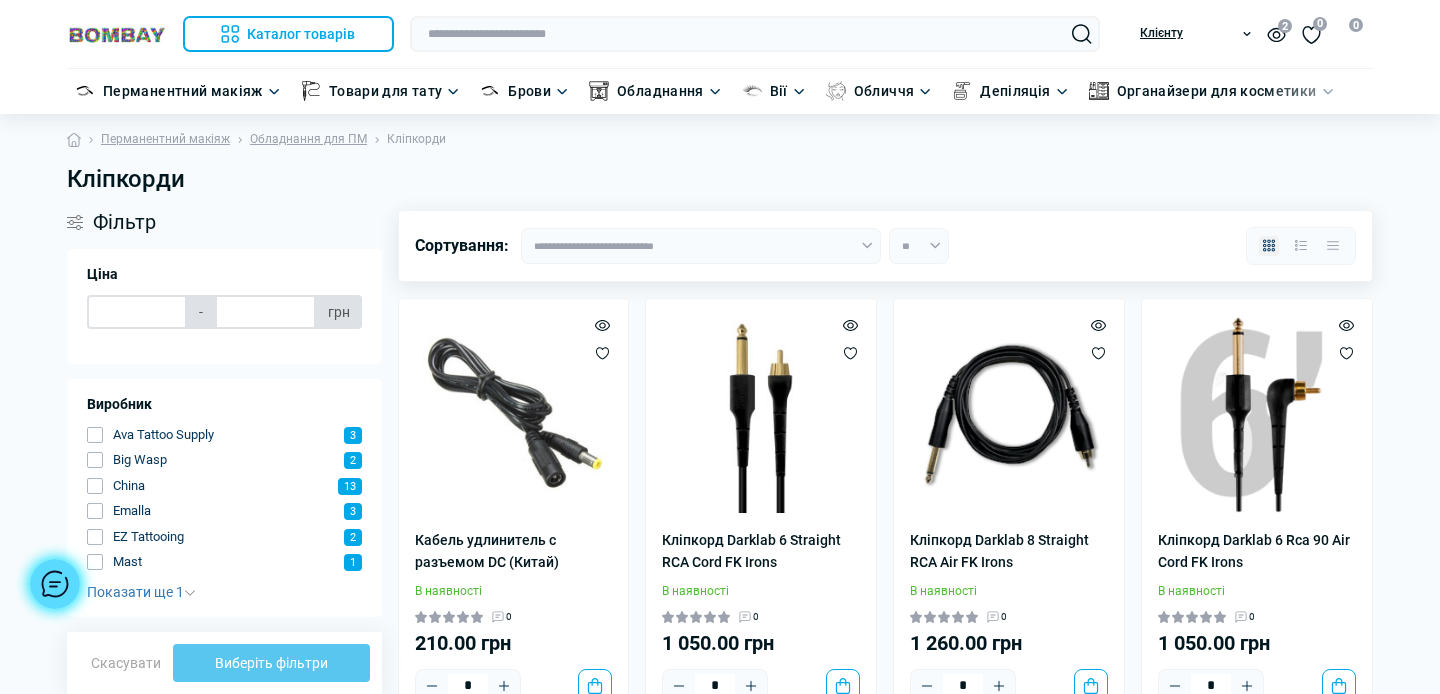 scroll, scrollTop: 0, scrollLeft: 0, axis: both 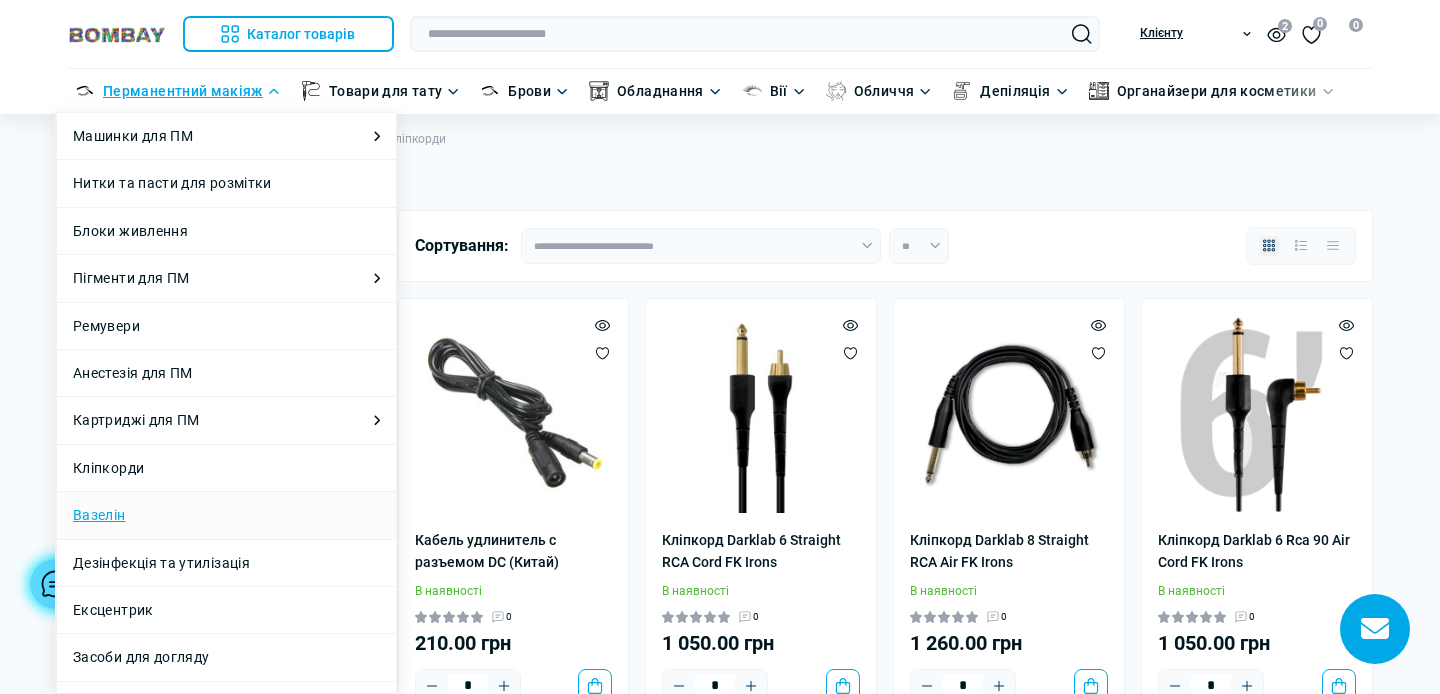click on "Вазелін" at bounding box center [99, 515] 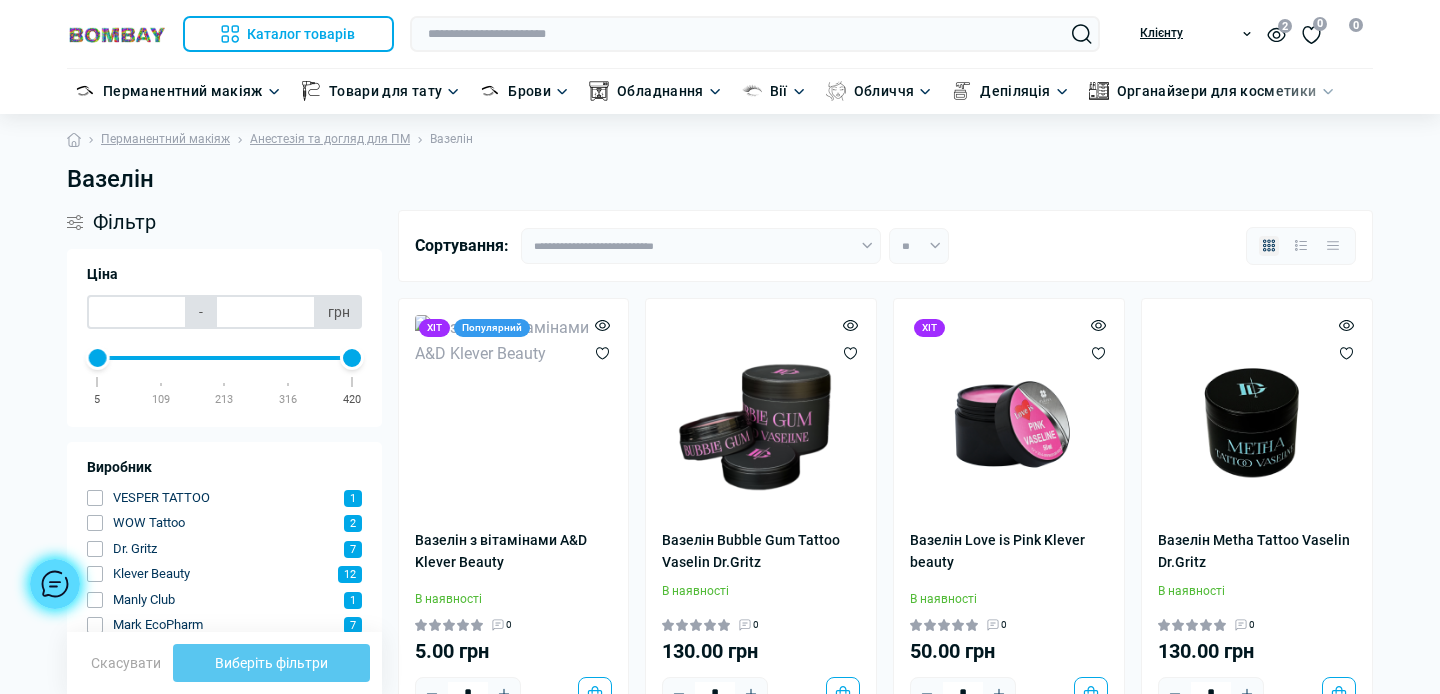 scroll, scrollTop: 0, scrollLeft: 0, axis: both 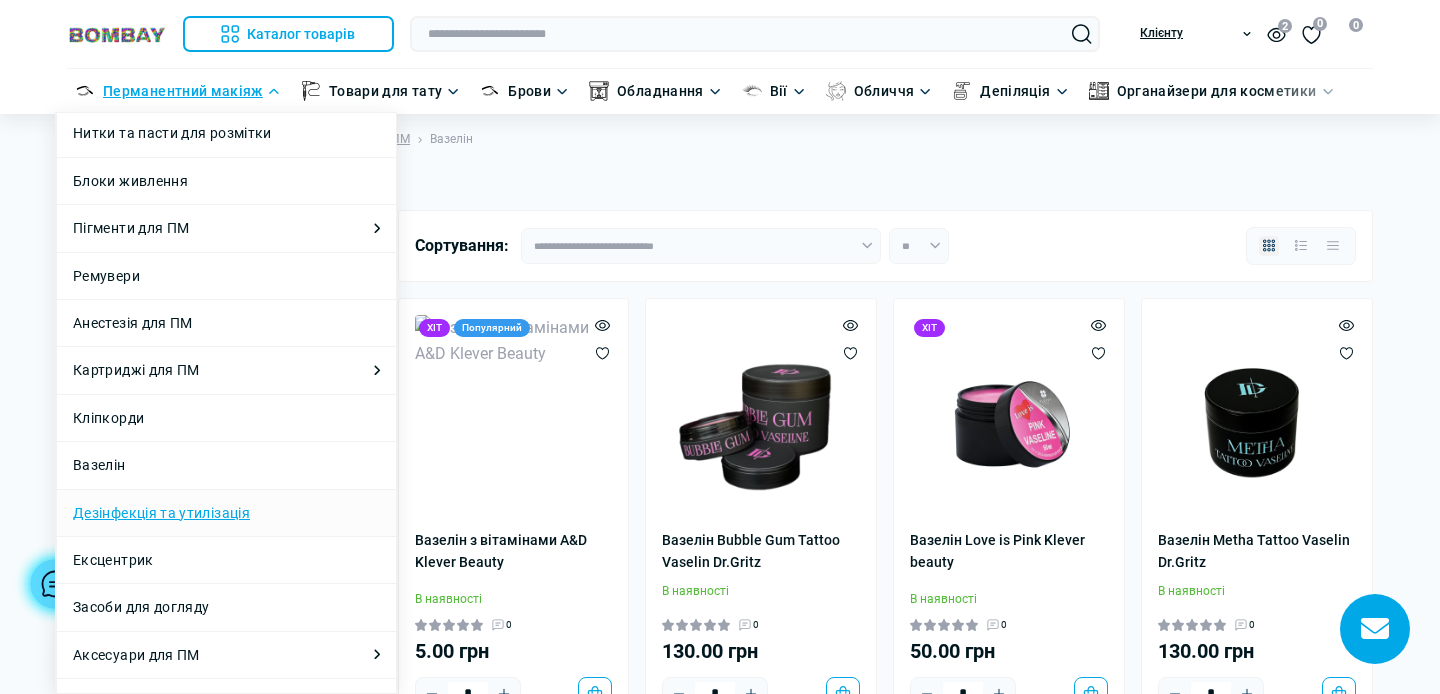 click on "Дезінфекція та утилізація" at bounding box center (161, 513) 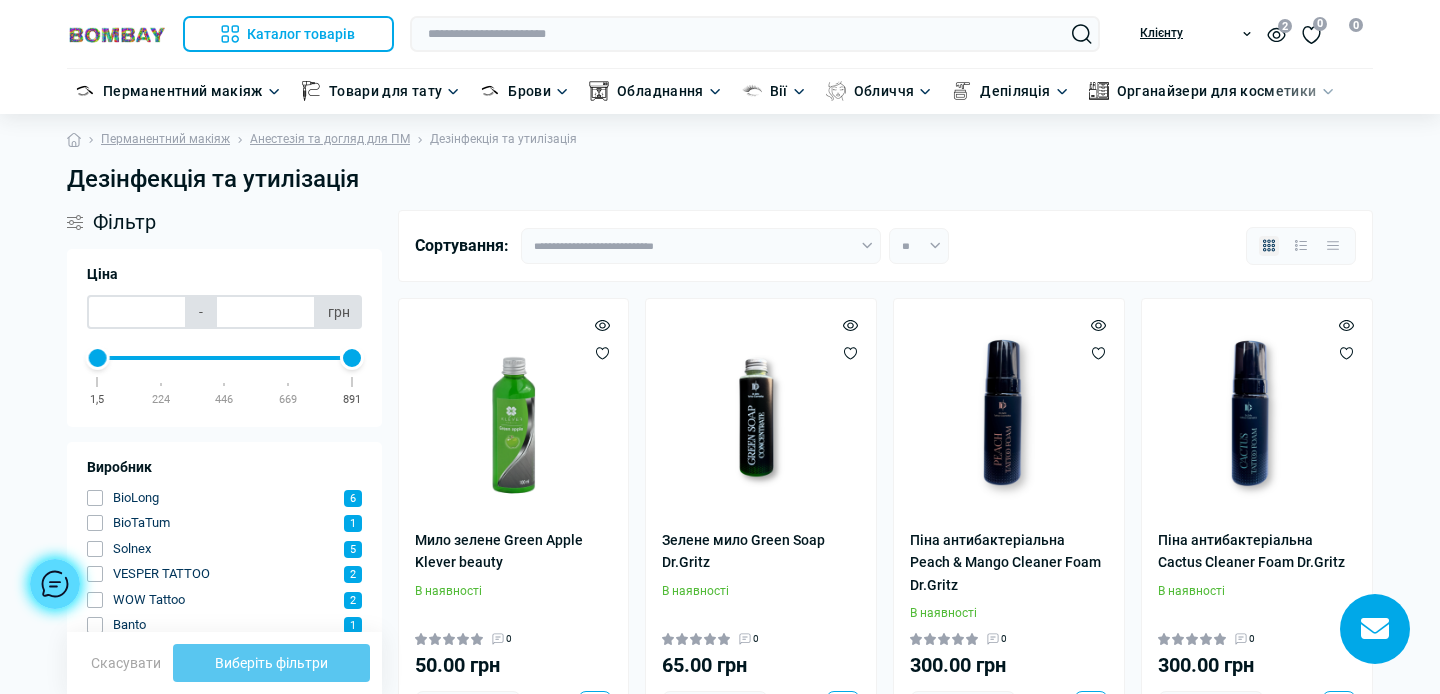 scroll, scrollTop: 0, scrollLeft: 0, axis: both 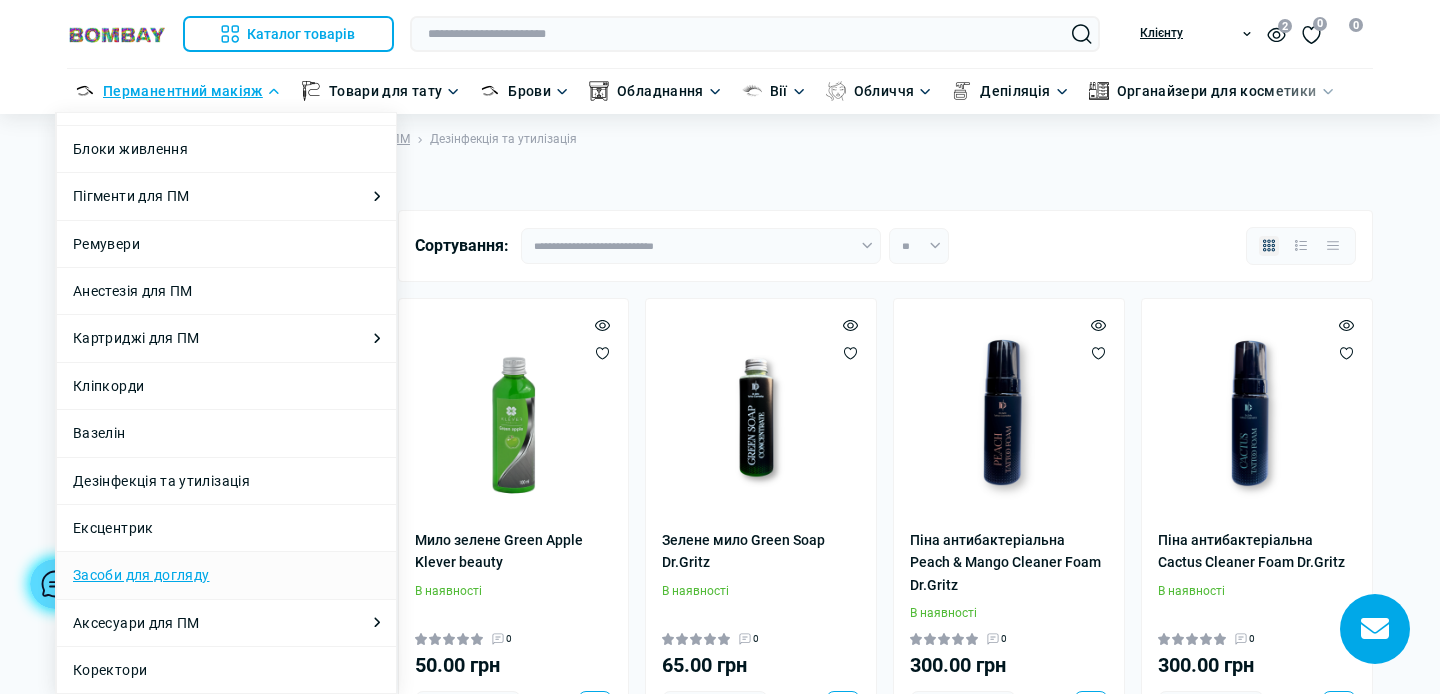 click on "Засоби для догляду" at bounding box center (141, 575) 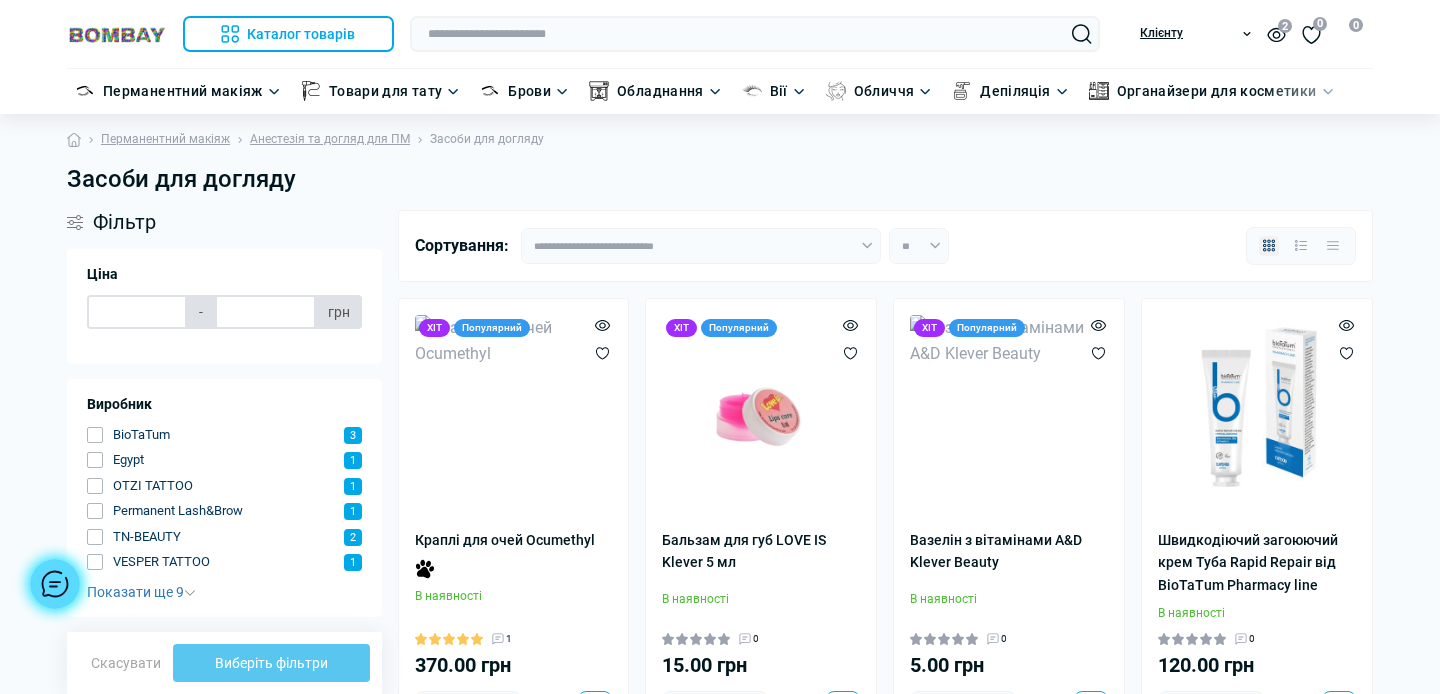 scroll, scrollTop: 0, scrollLeft: 0, axis: both 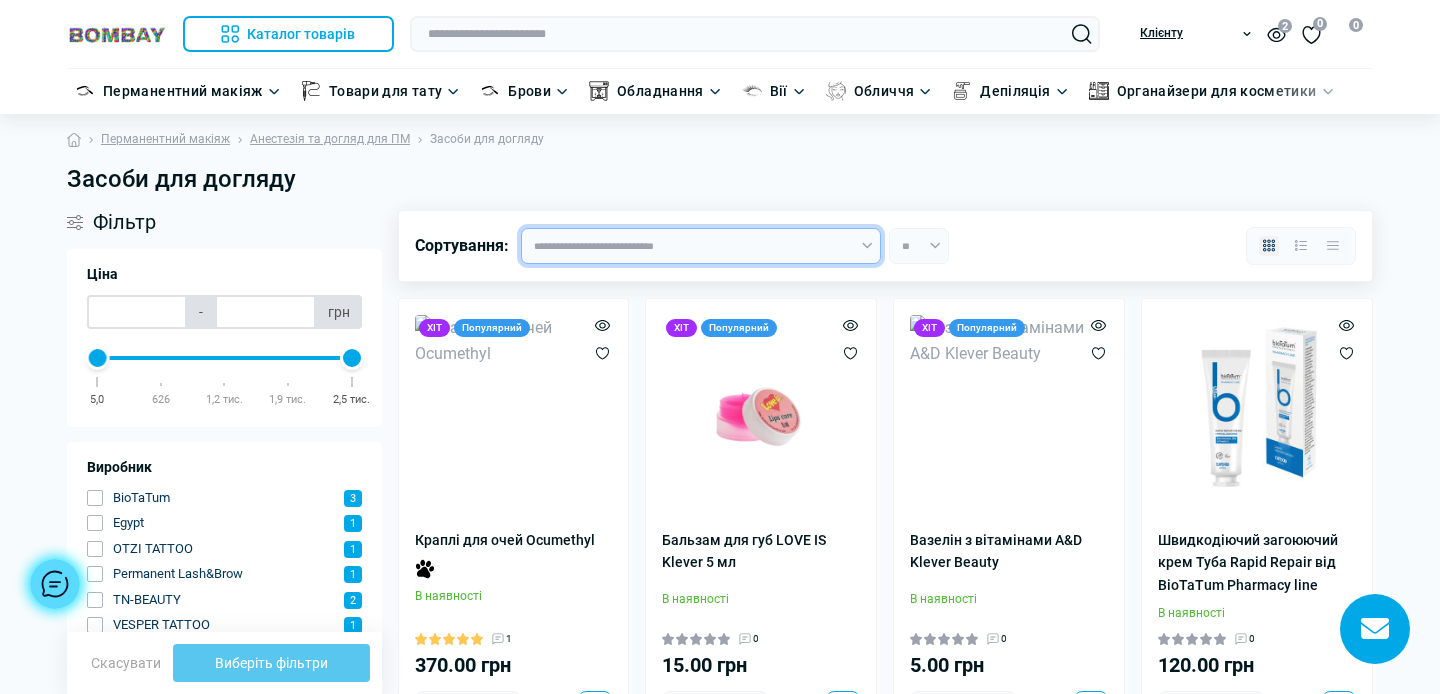 click on "**********" at bounding box center [701, 246] 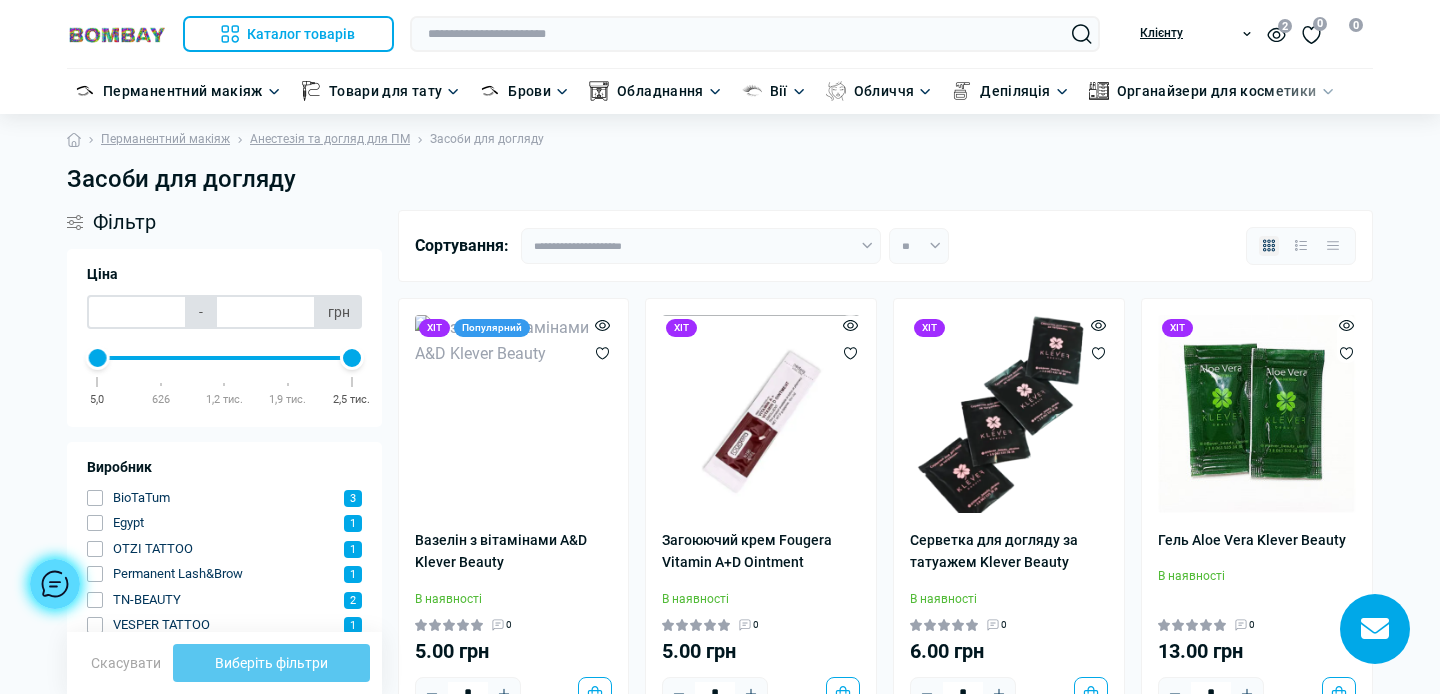 scroll, scrollTop: 0, scrollLeft: 0, axis: both 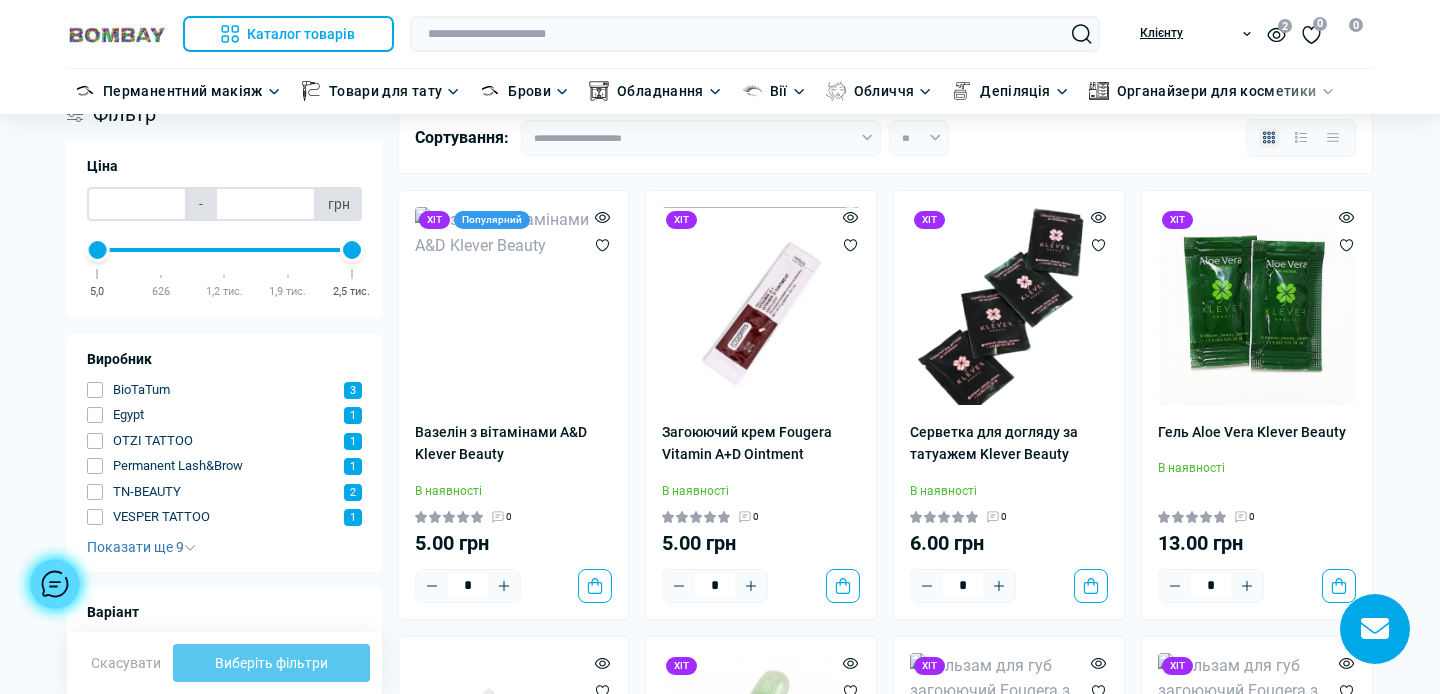 click on "Ви дивилися
Каталог товарів
Каталог товарів
Перманентний макіяж
Bishop" at bounding box center (720, 2387) 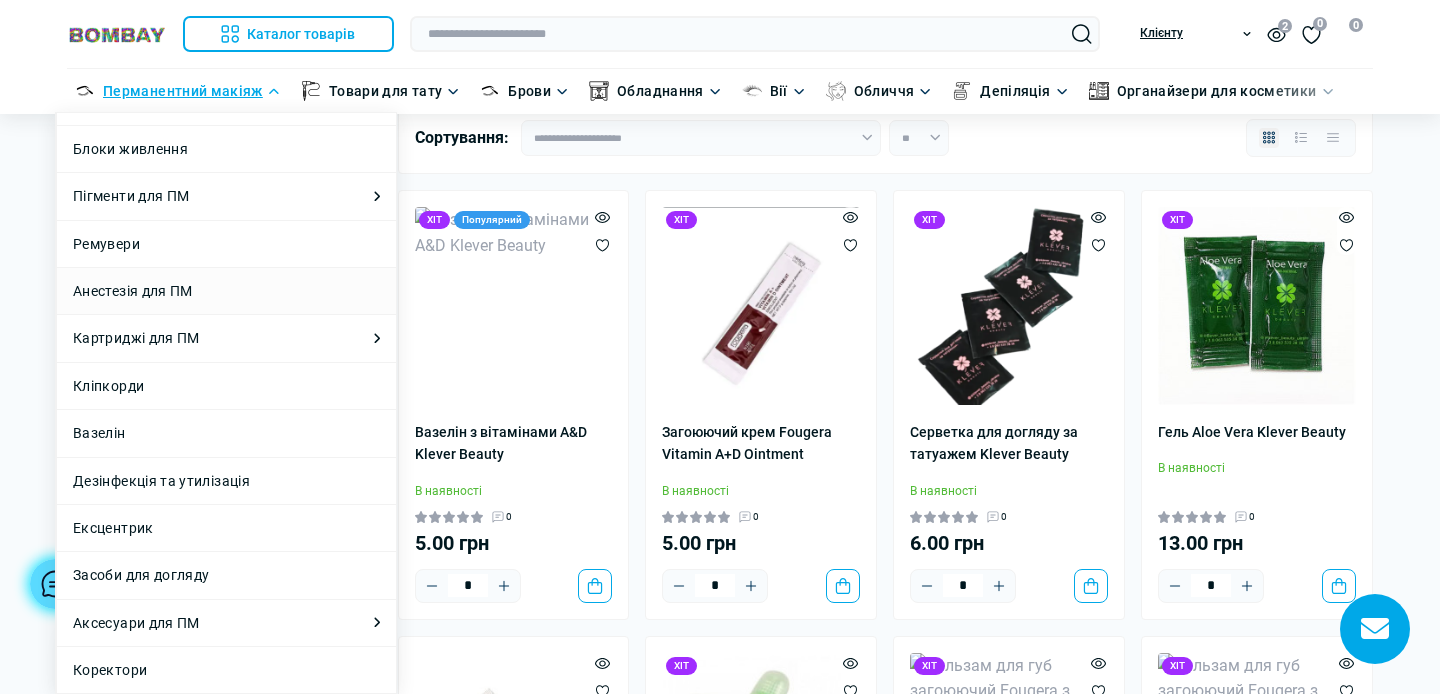 scroll, scrollTop: 415, scrollLeft: 0, axis: vertical 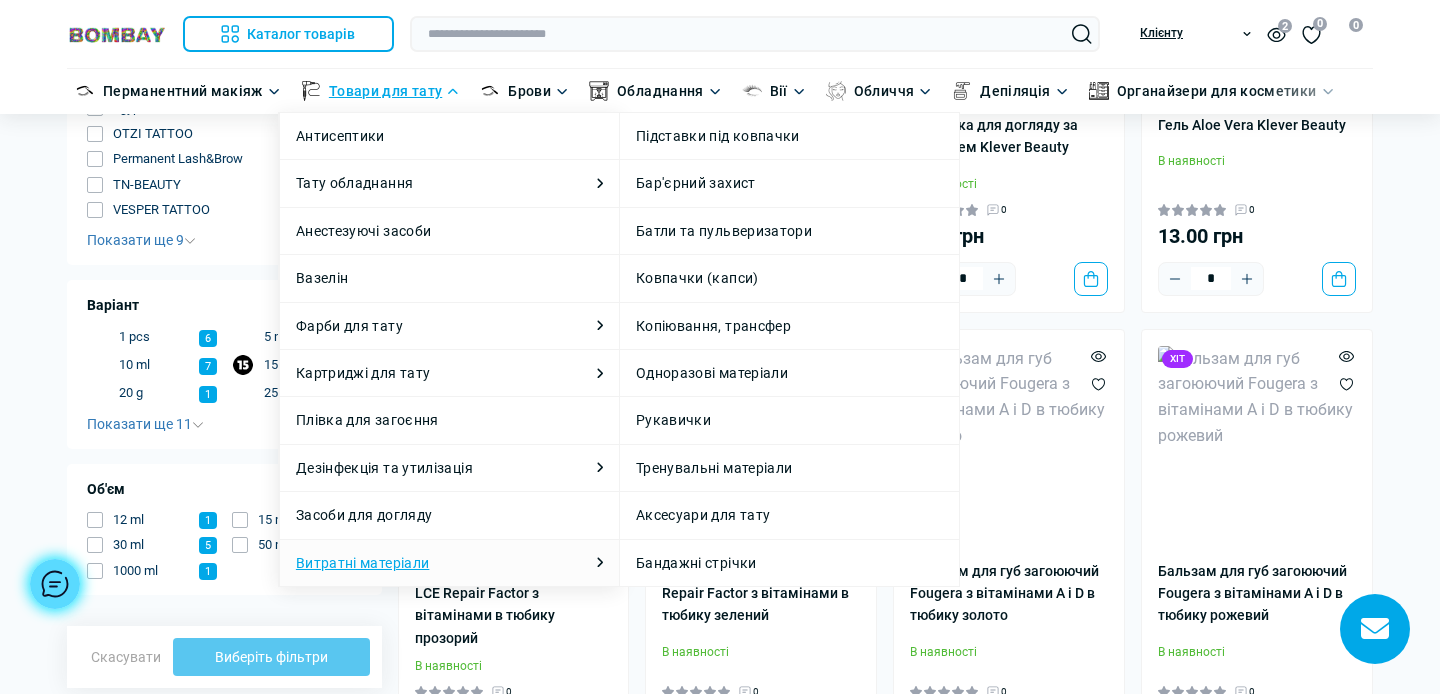 click on "Витратні матеріали" at bounding box center (362, 563) 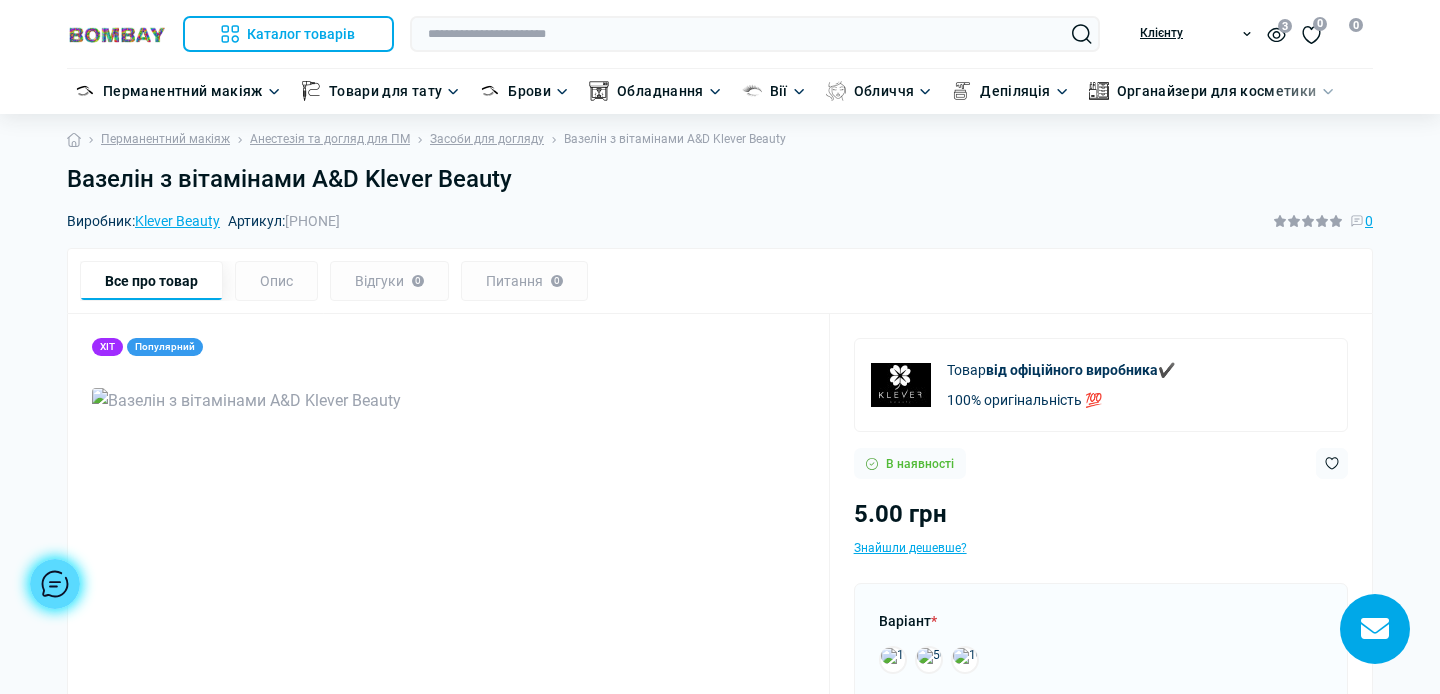 scroll, scrollTop: 0, scrollLeft: 0, axis: both 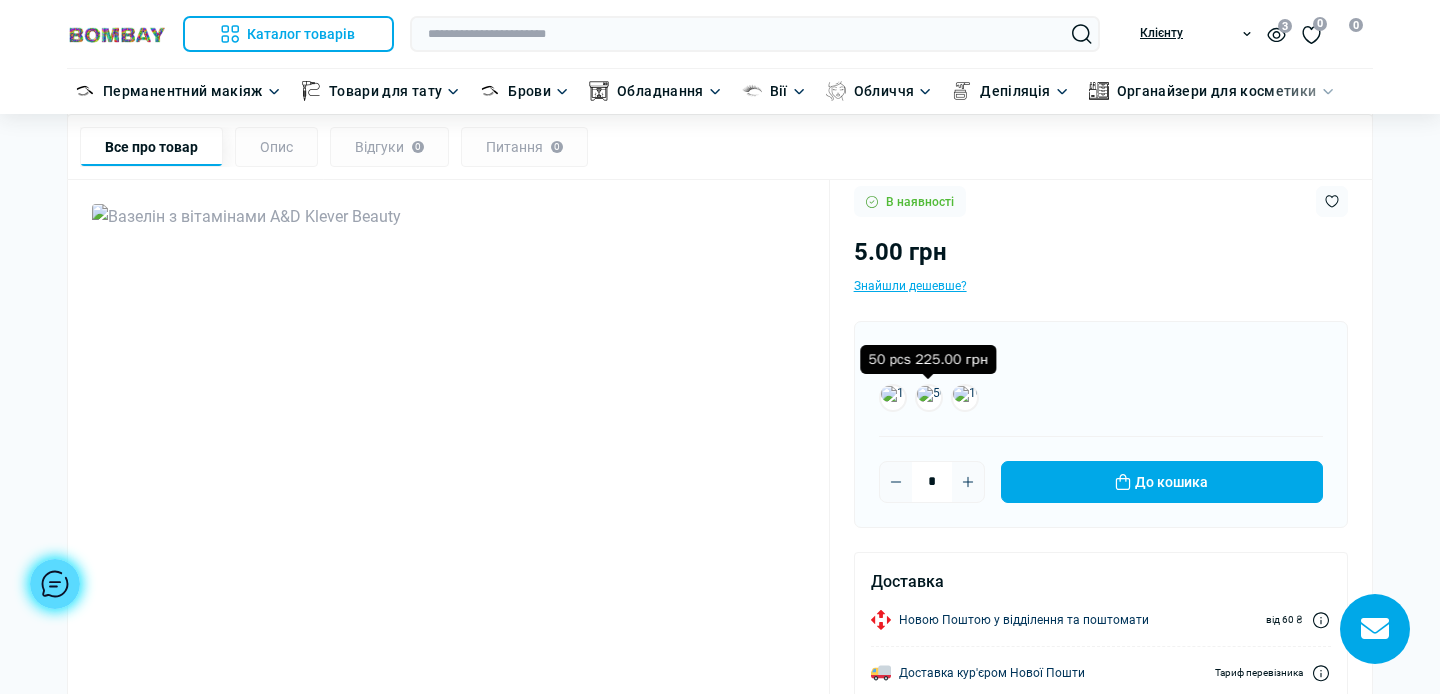 click at bounding box center (929, 398) 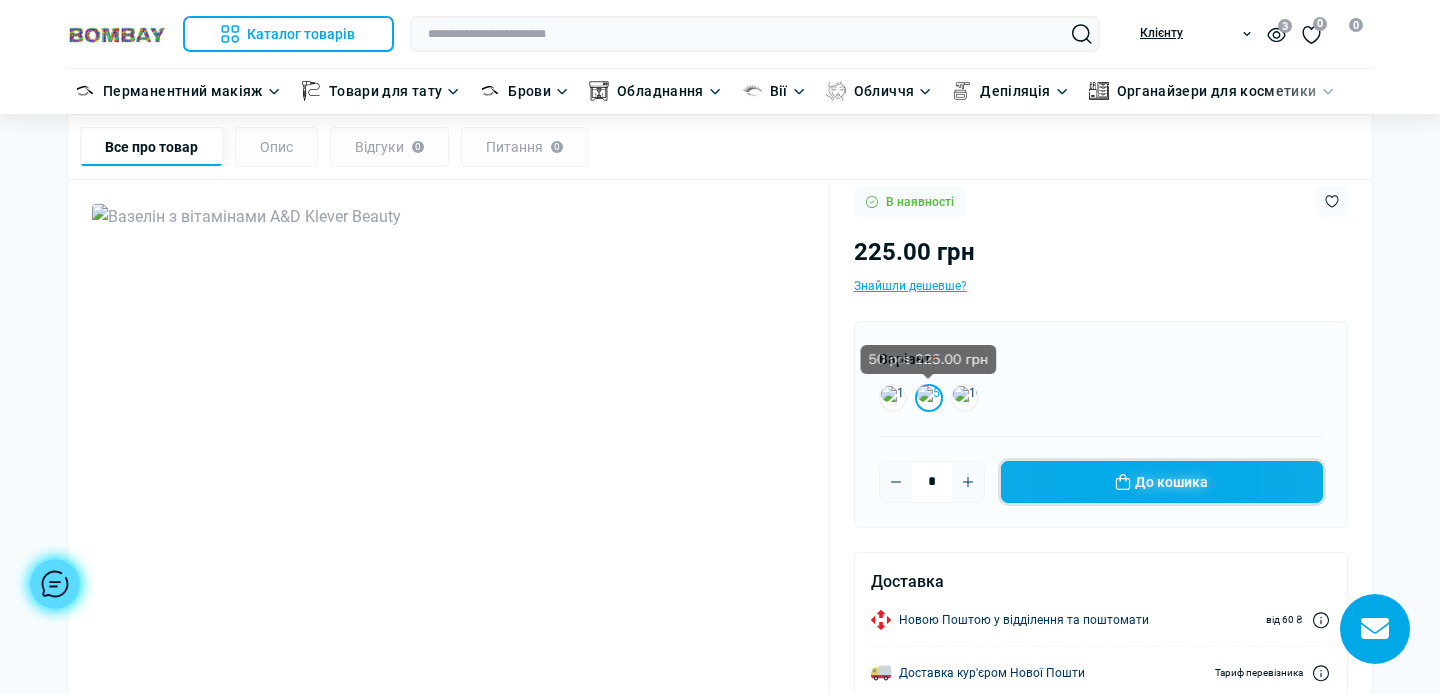 click on "До кошика" at bounding box center (1162, 482) 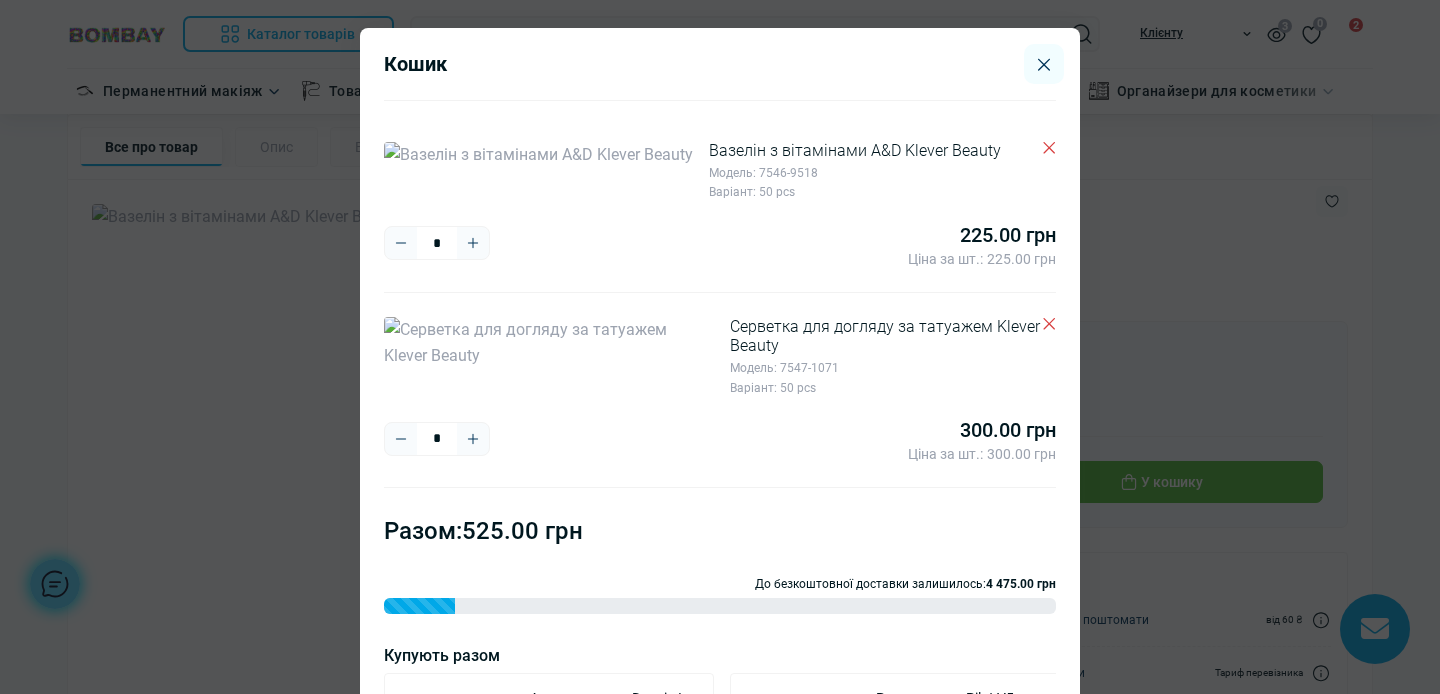 click on "Кошик
Вазелін з вітамінами А&D Klever Beauty
Модель: 7546-9518
Варіант: 50 pcs
*
*****
****" at bounding box center (720, 347) 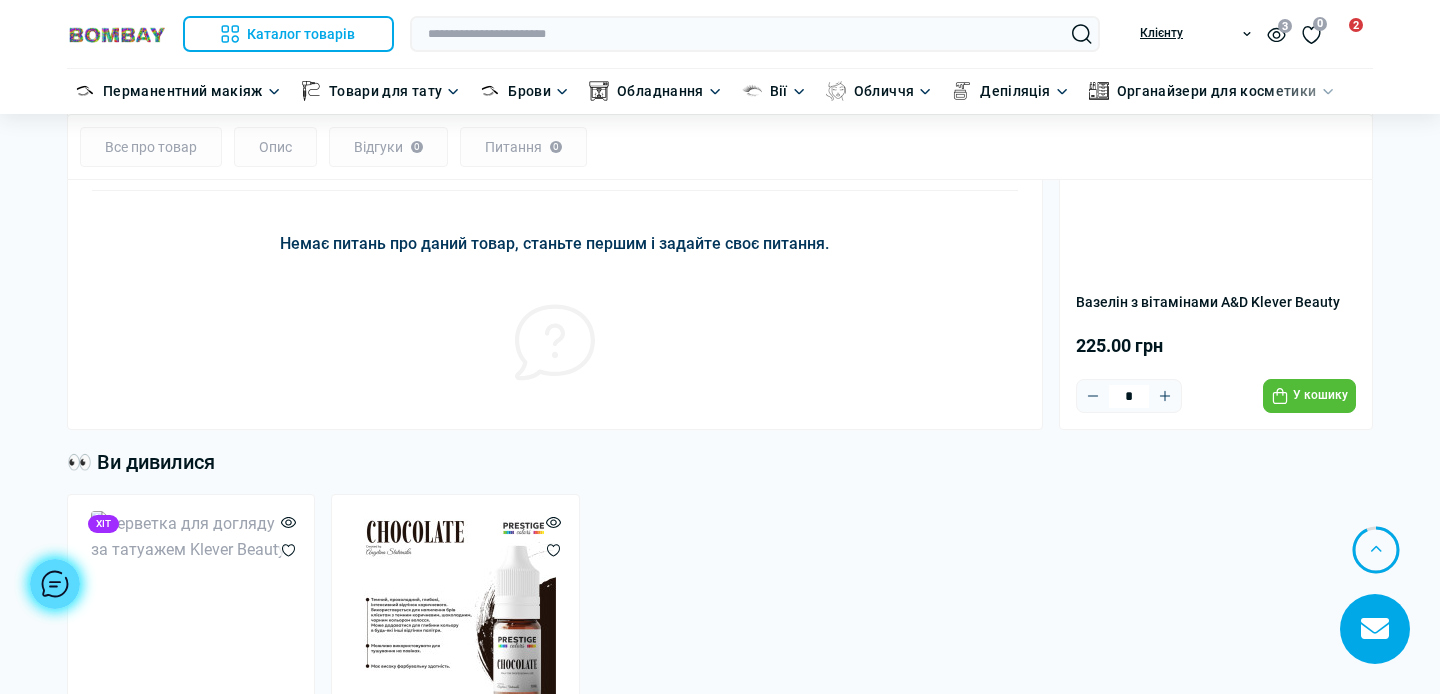 scroll, scrollTop: 2946, scrollLeft: 0, axis: vertical 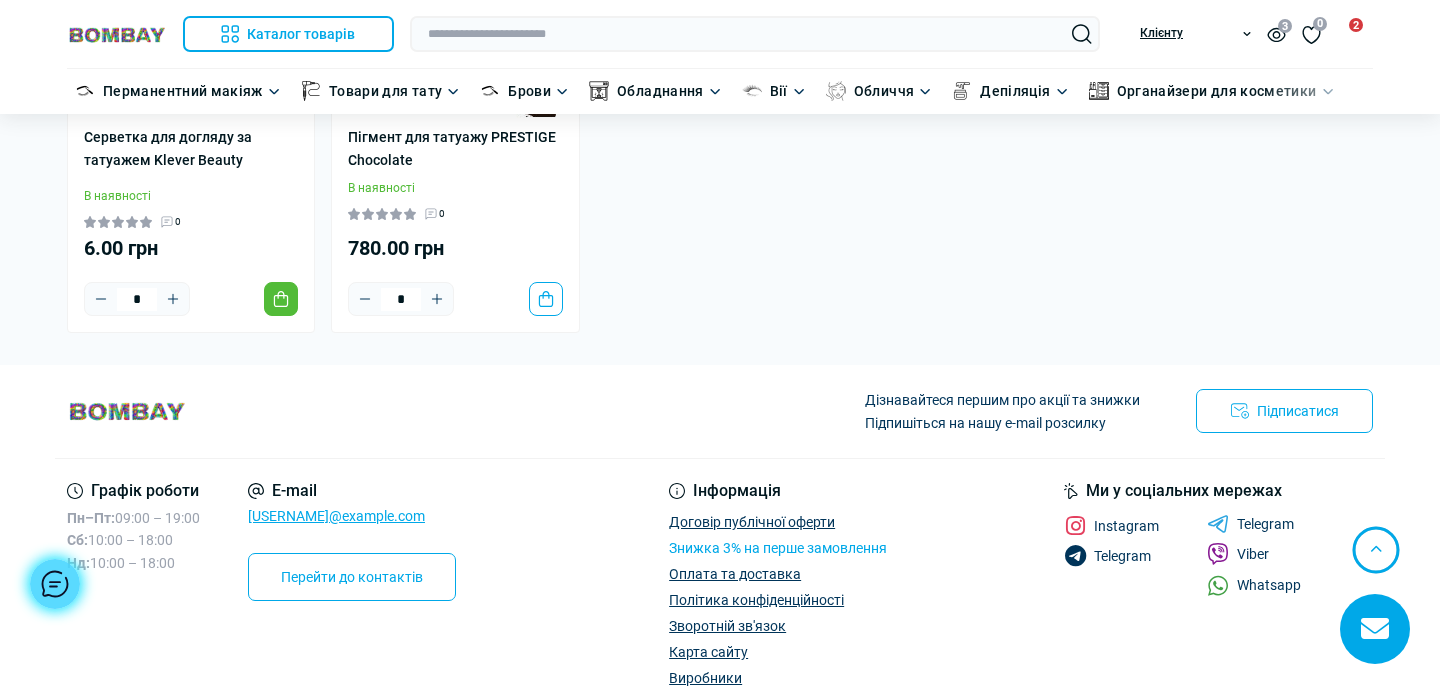 click on "Знижка 3% на перше замовлення" at bounding box center [778, 548] 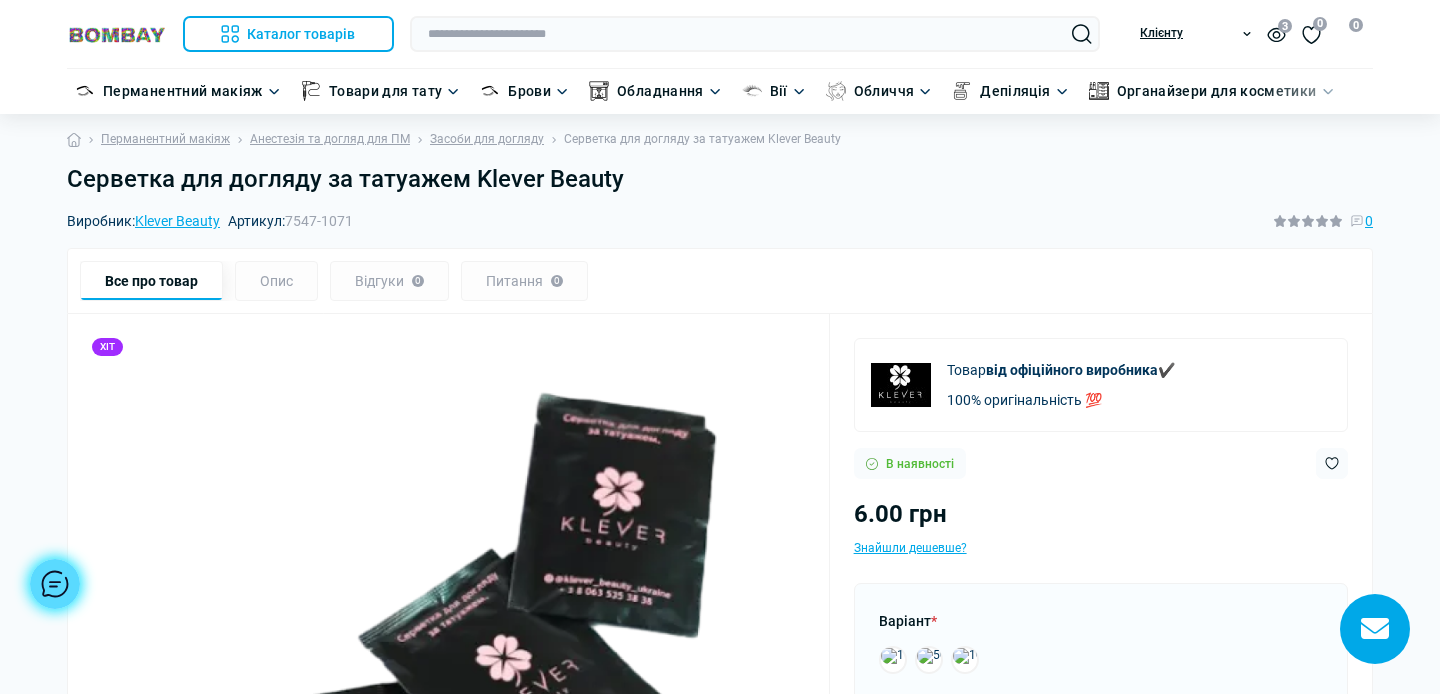 scroll, scrollTop: 0, scrollLeft: 0, axis: both 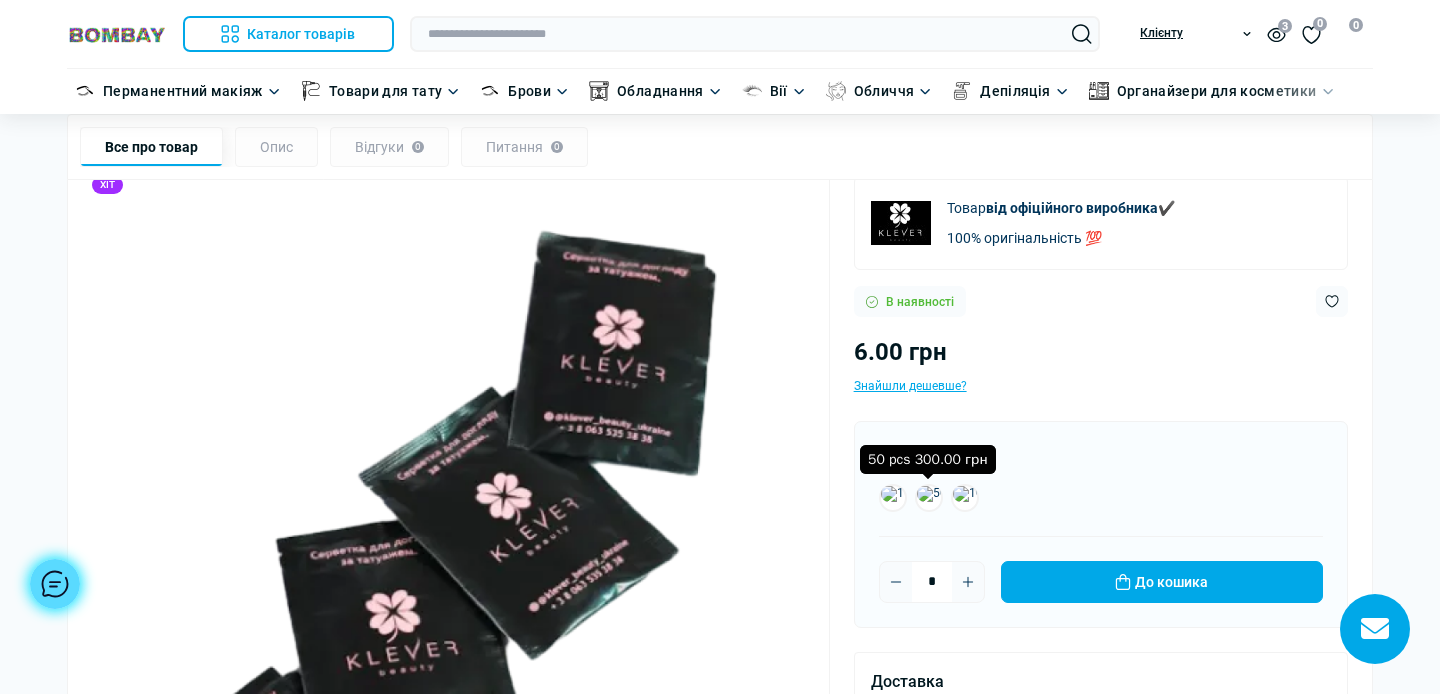 click at bounding box center [929, 498] 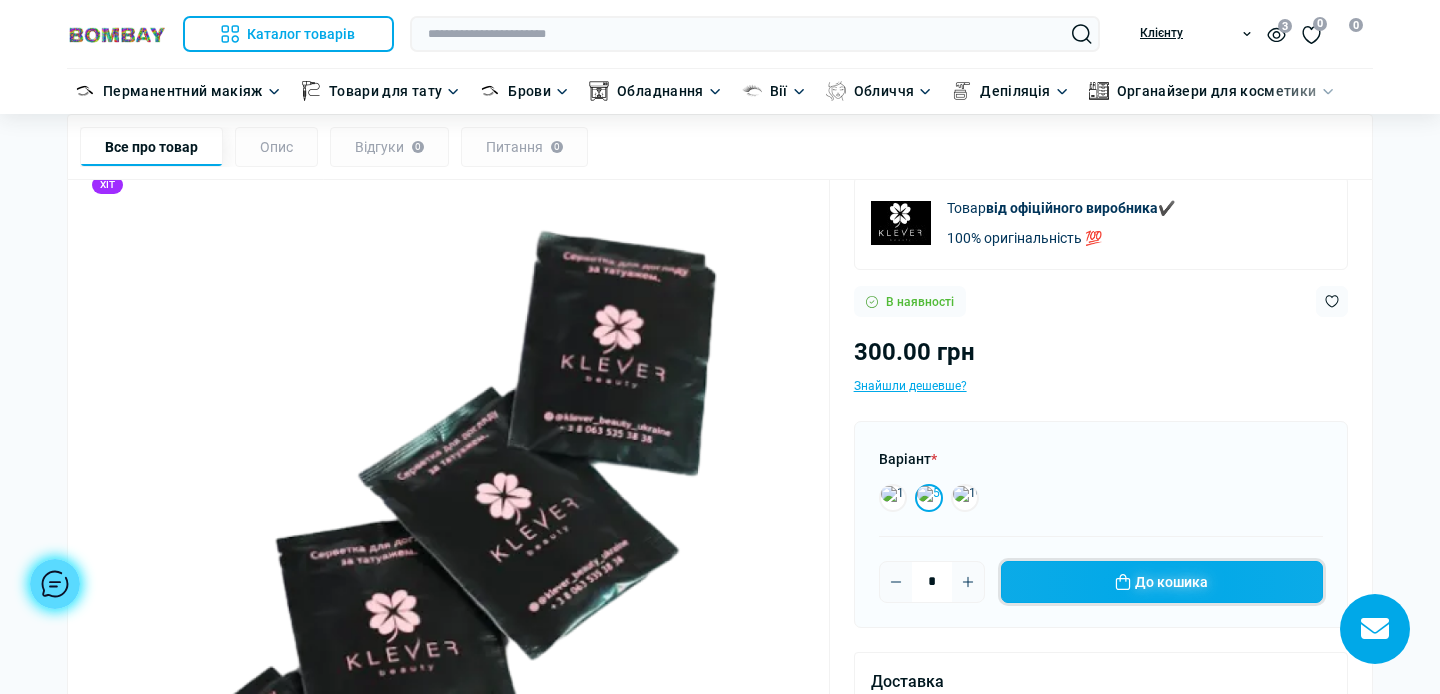 click on "До кошика" at bounding box center [1162, 582] 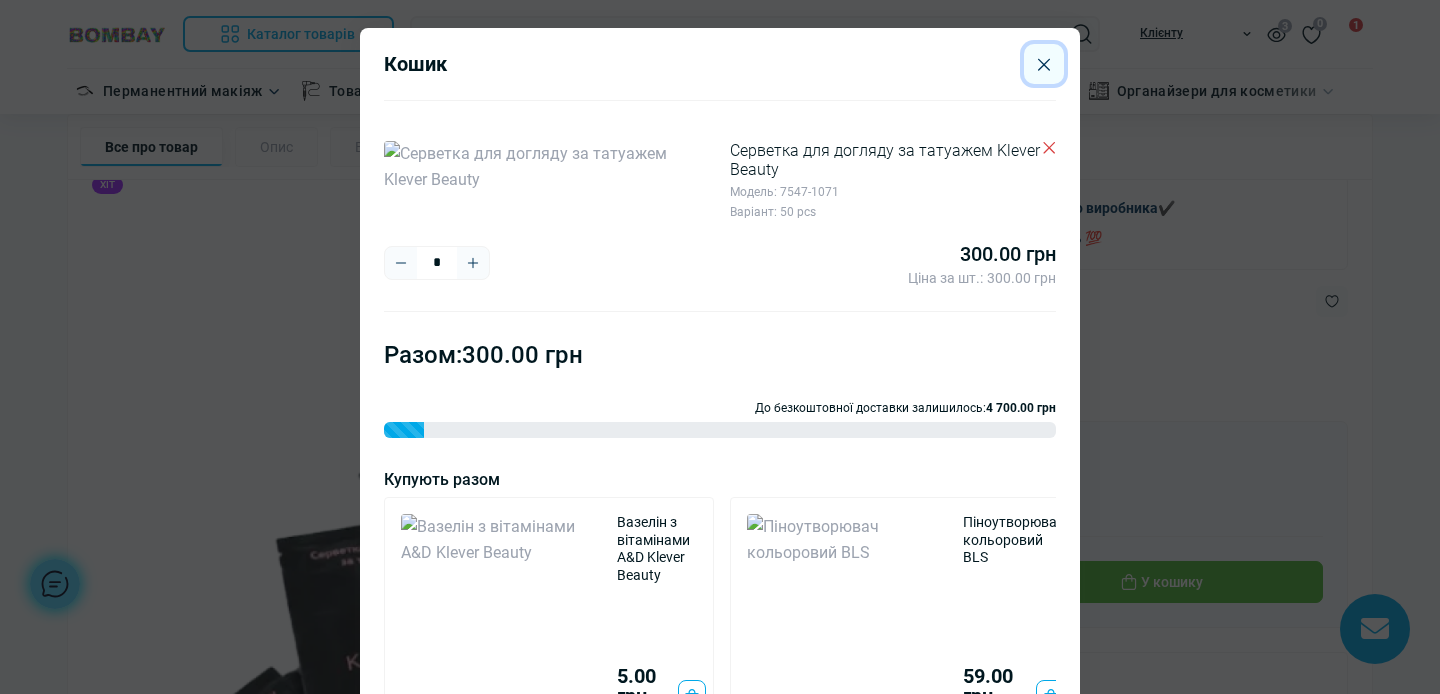 click at bounding box center [1044, 64] 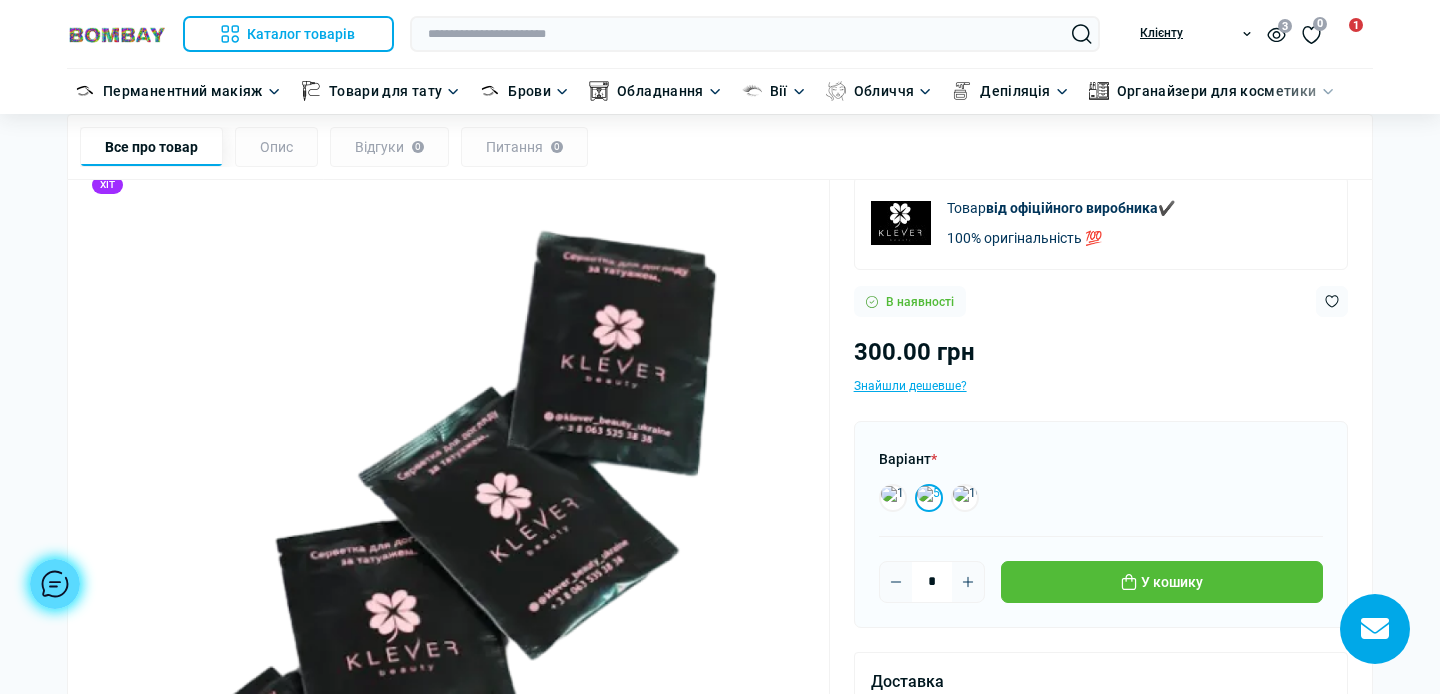 click on "1" at bounding box center [1347, 34] 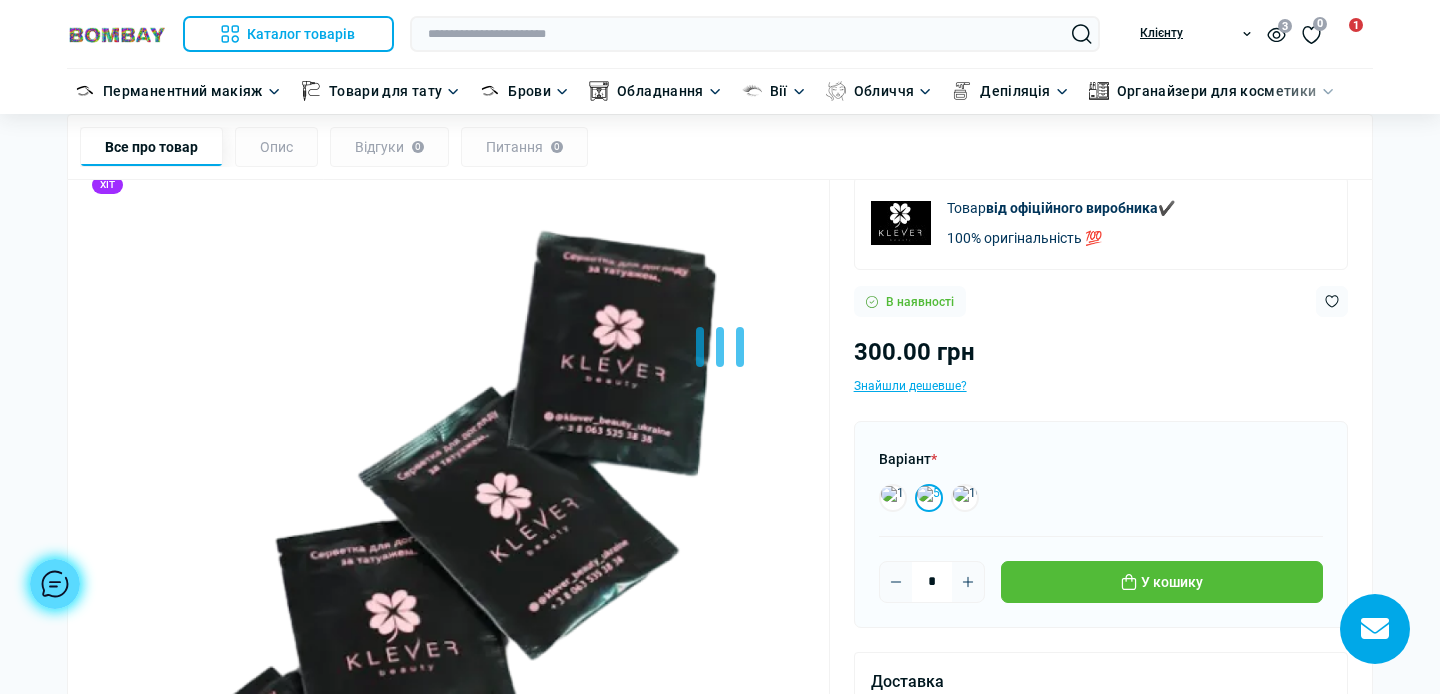 click at bounding box center (720, 347) 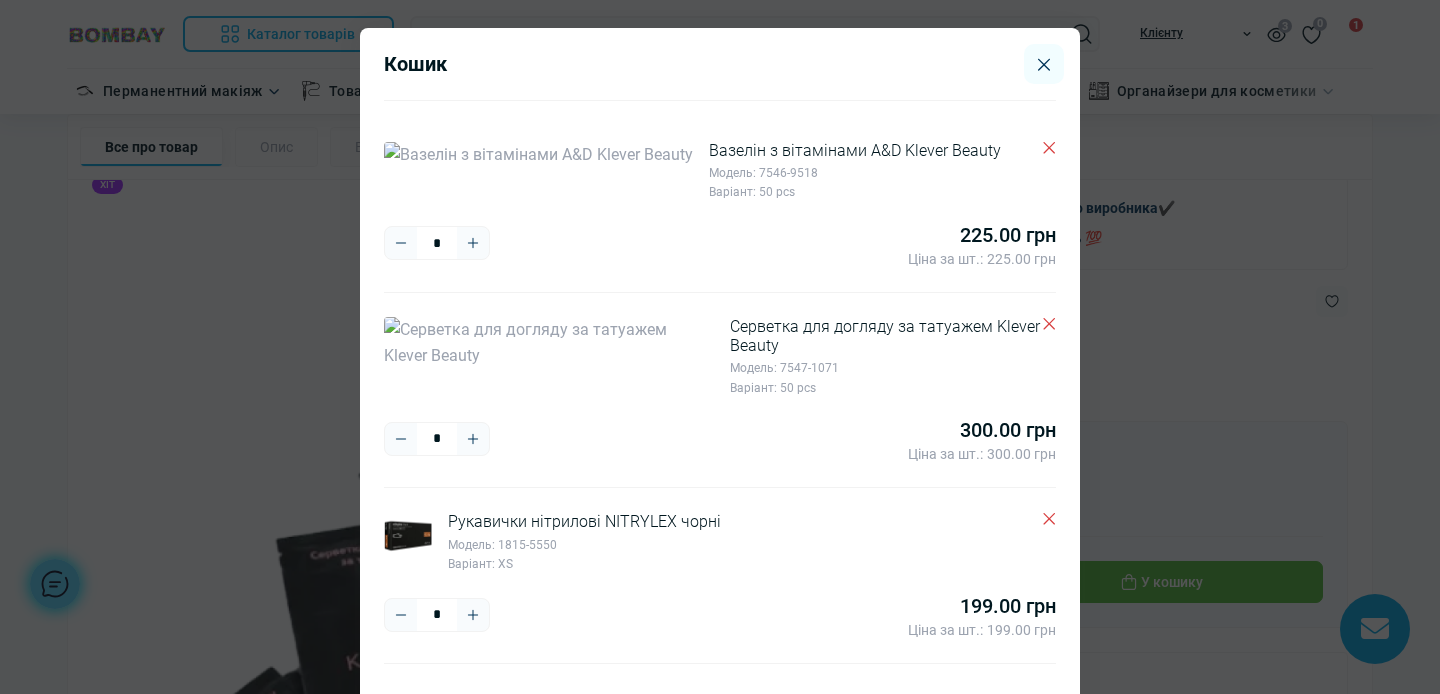 click on "Кошик
Вазелін з вітамінами А&D Klever Beauty
Модель: 7546-9518
Варіант: 50 pcs
*
*****
****" at bounding box center [720, 347] 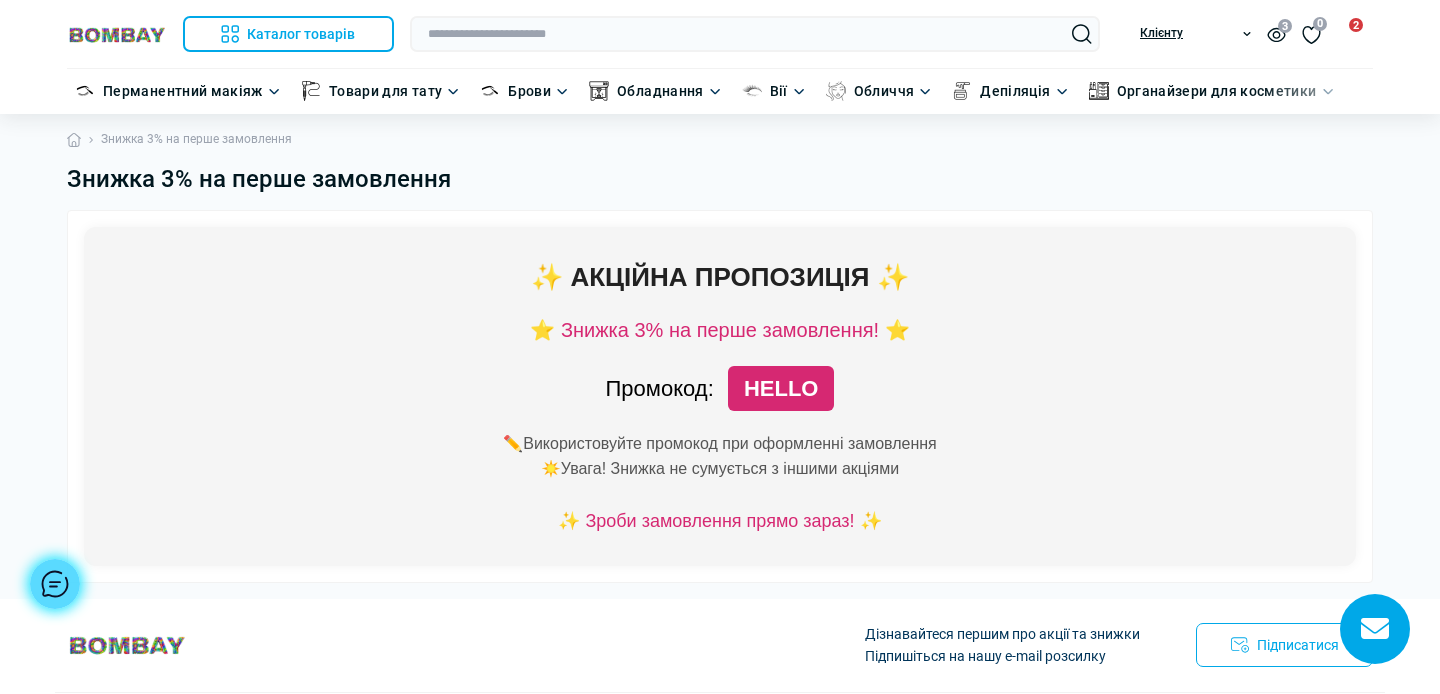 scroll, scrollTop: 0, scrollLeft: 0, axis: both 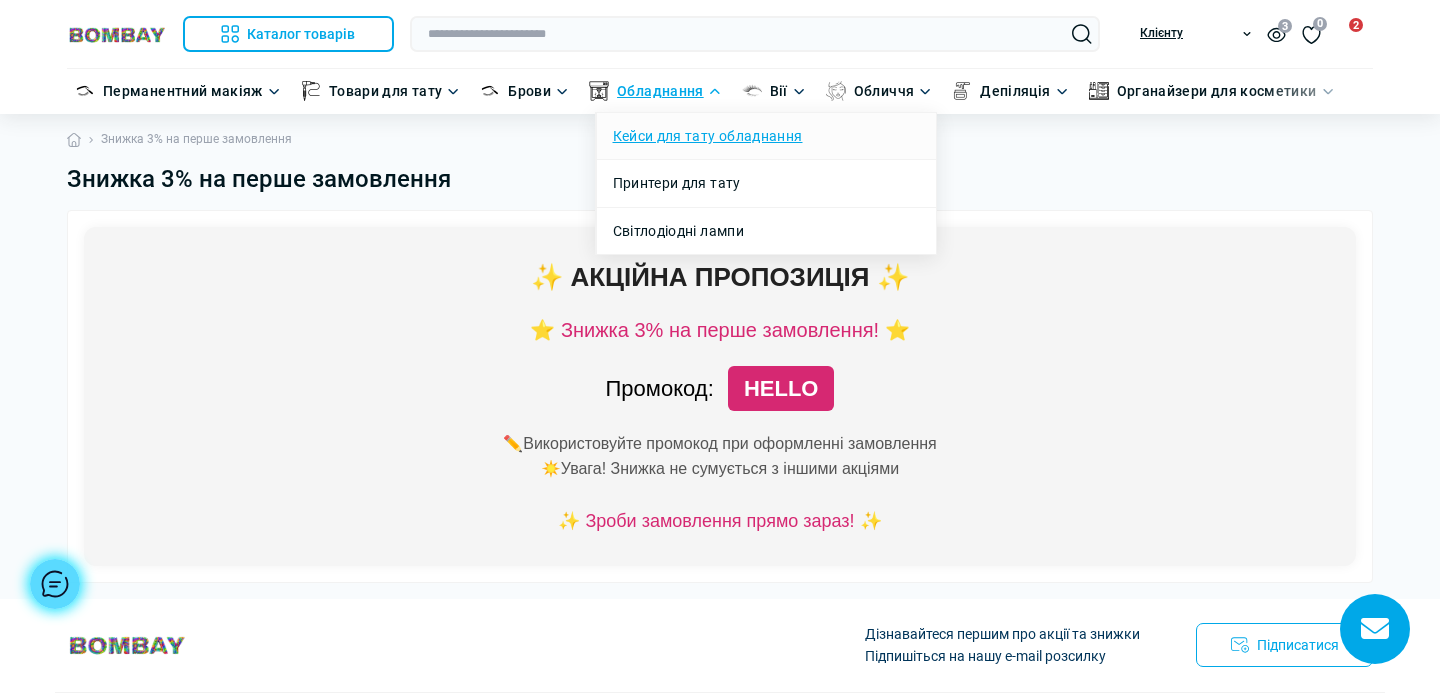 click on "Кейси для тату обладнання" at bounding box center (708, 136) 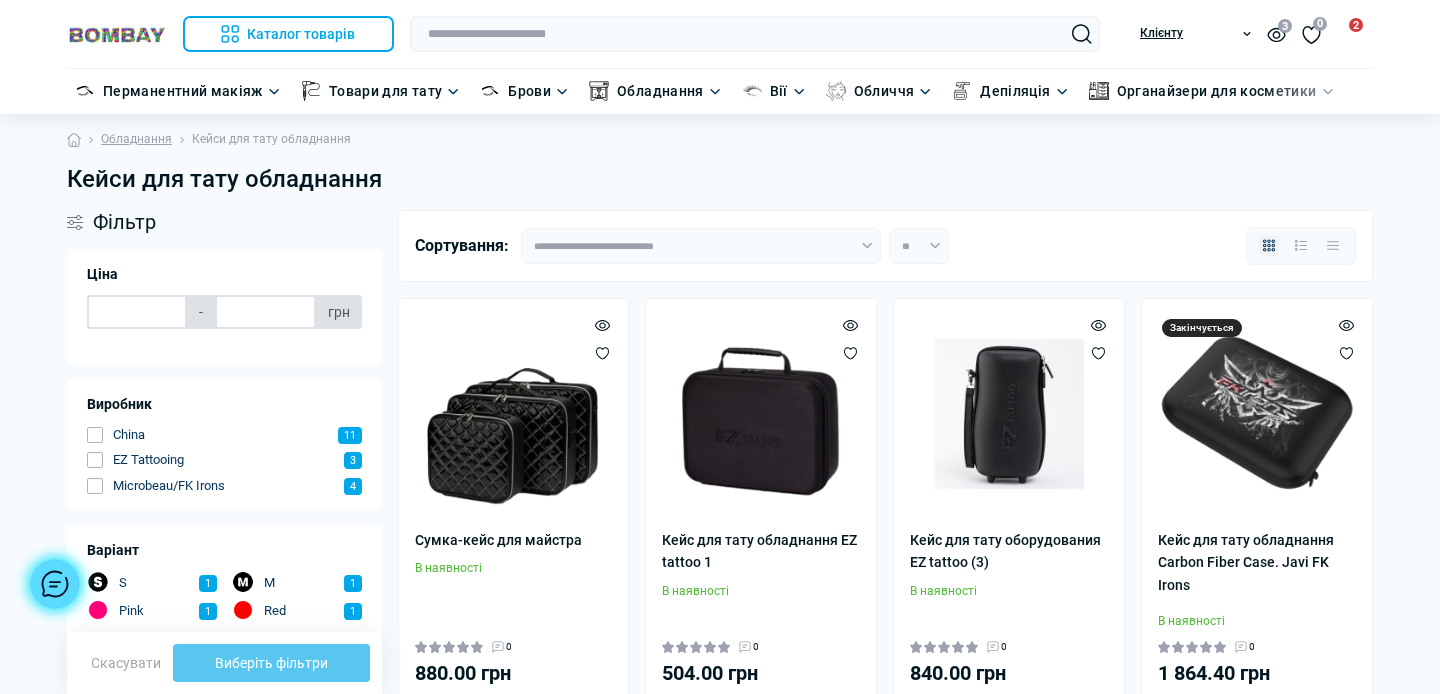 scroll, scrollTop: 0, scrollLeft: 0, axis: both 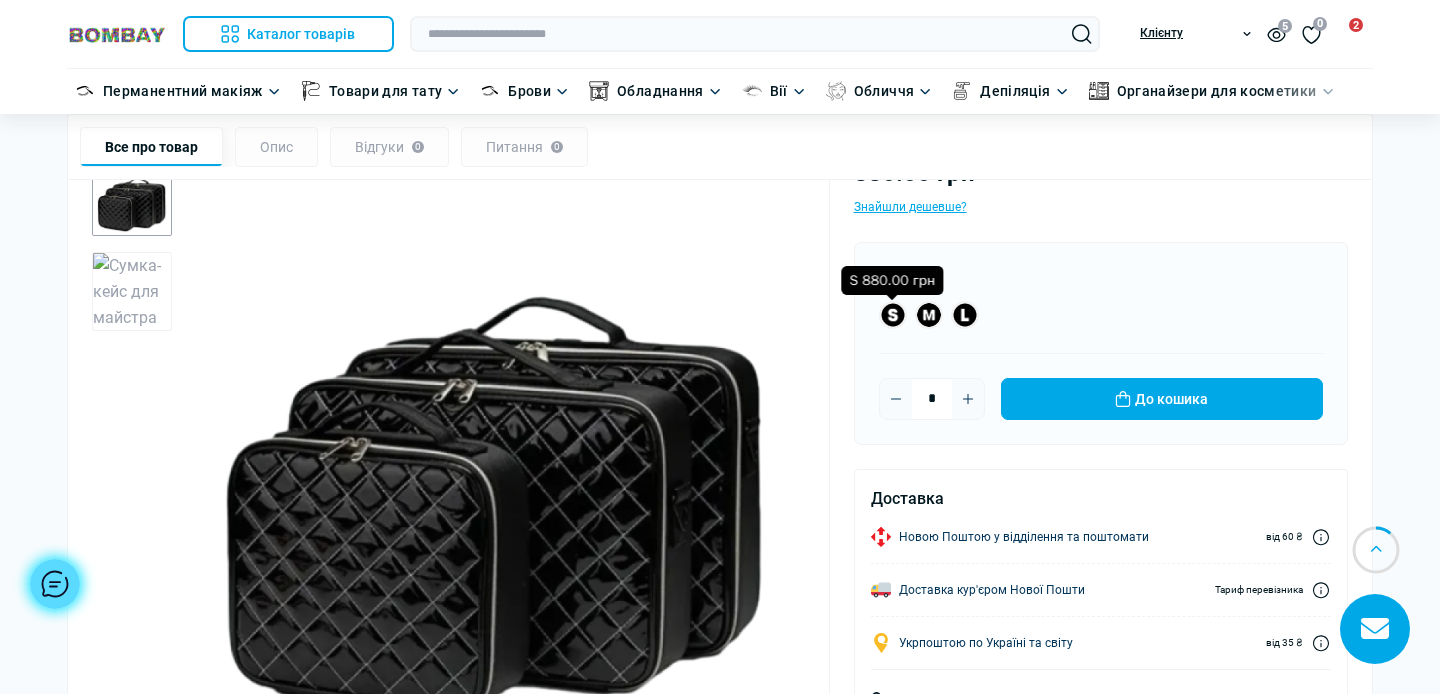 click at bounding box center (893, 315) 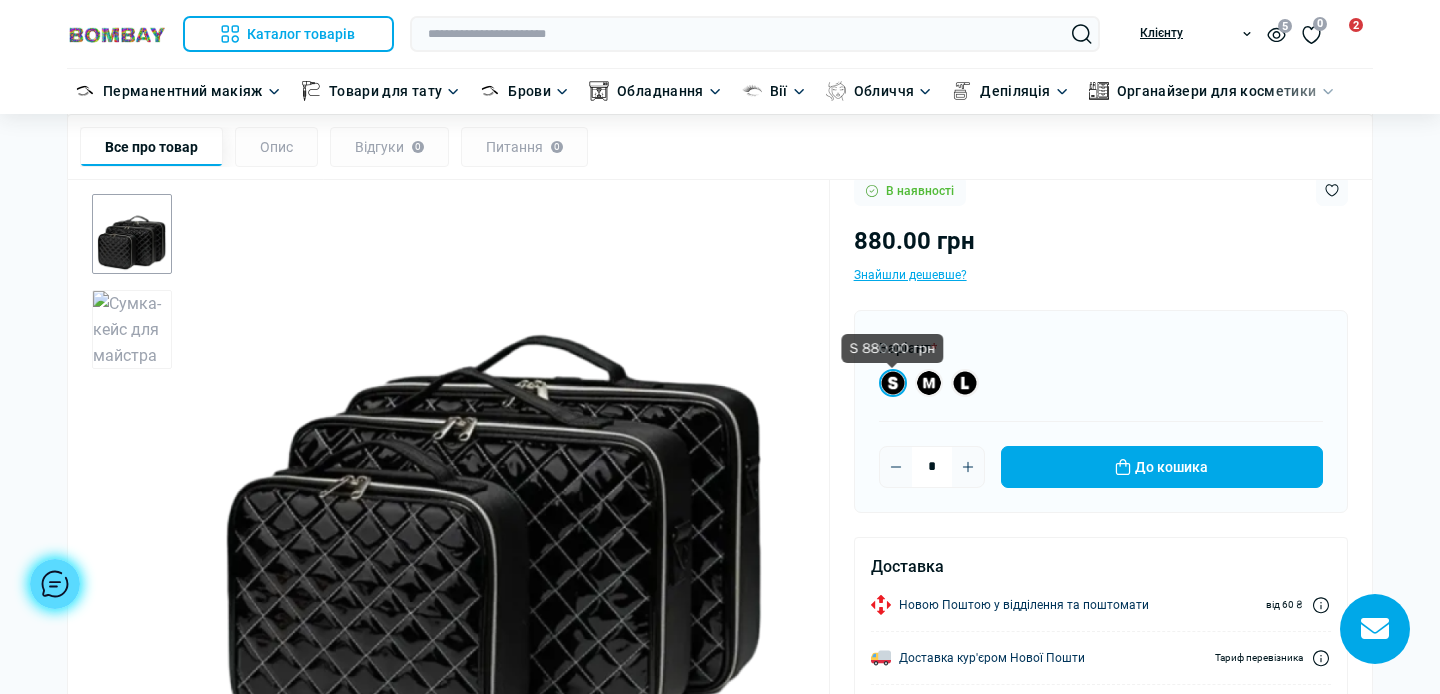 scroll, scrollTop: 263, scrollLeft: 0, axis: vertical 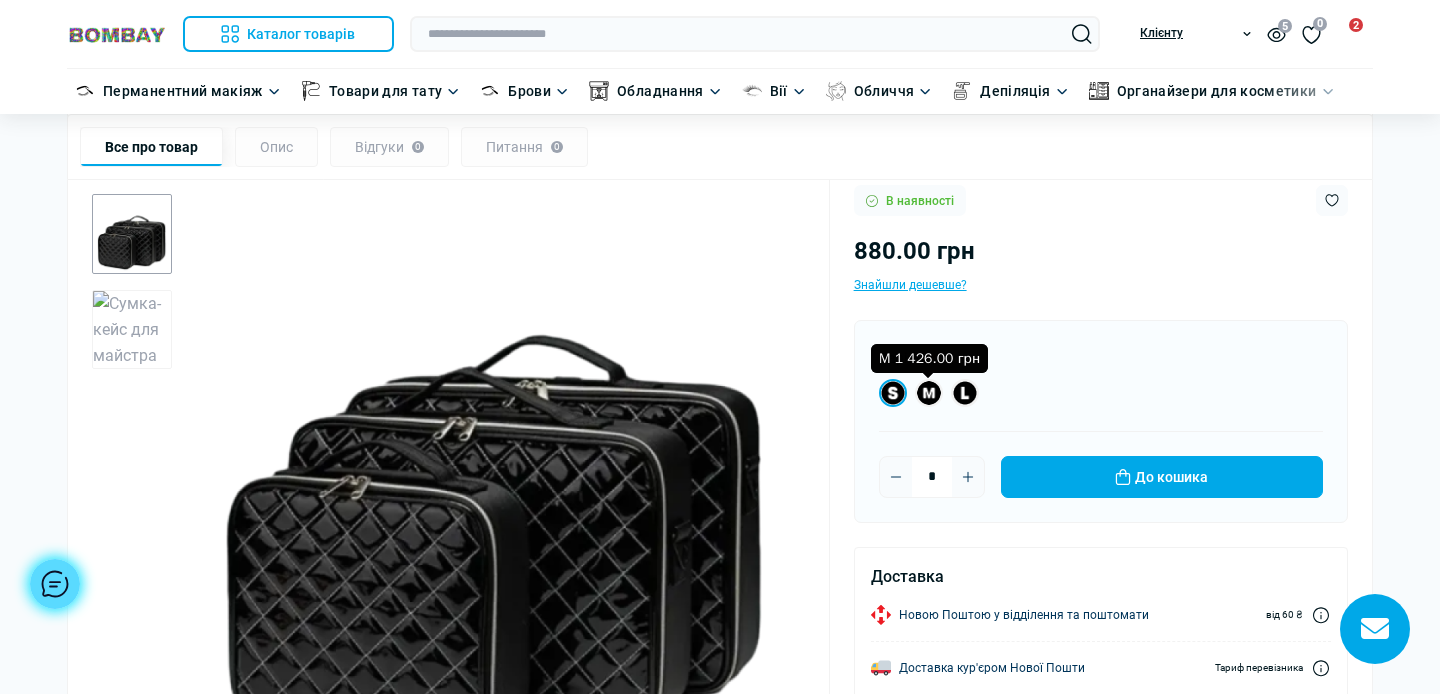 click at bounding box center (929, 393) 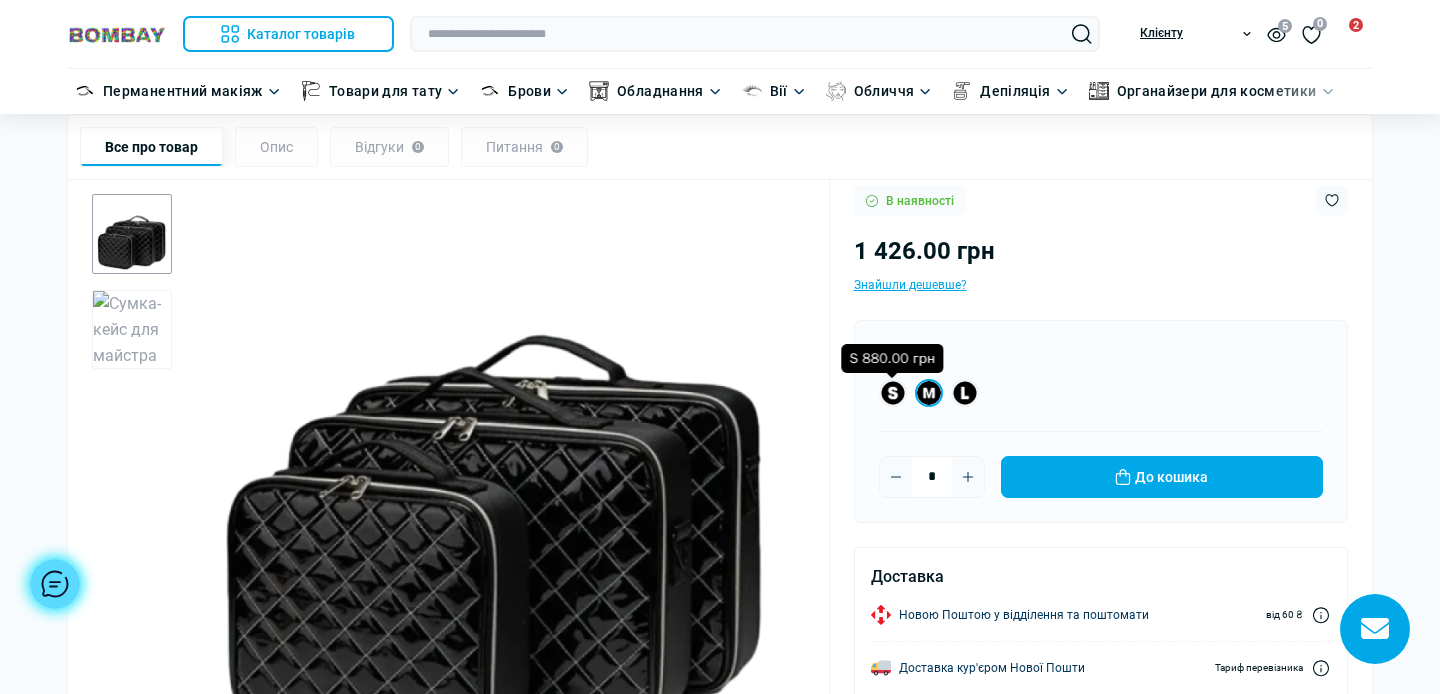 click at bounding box center (893, 393) 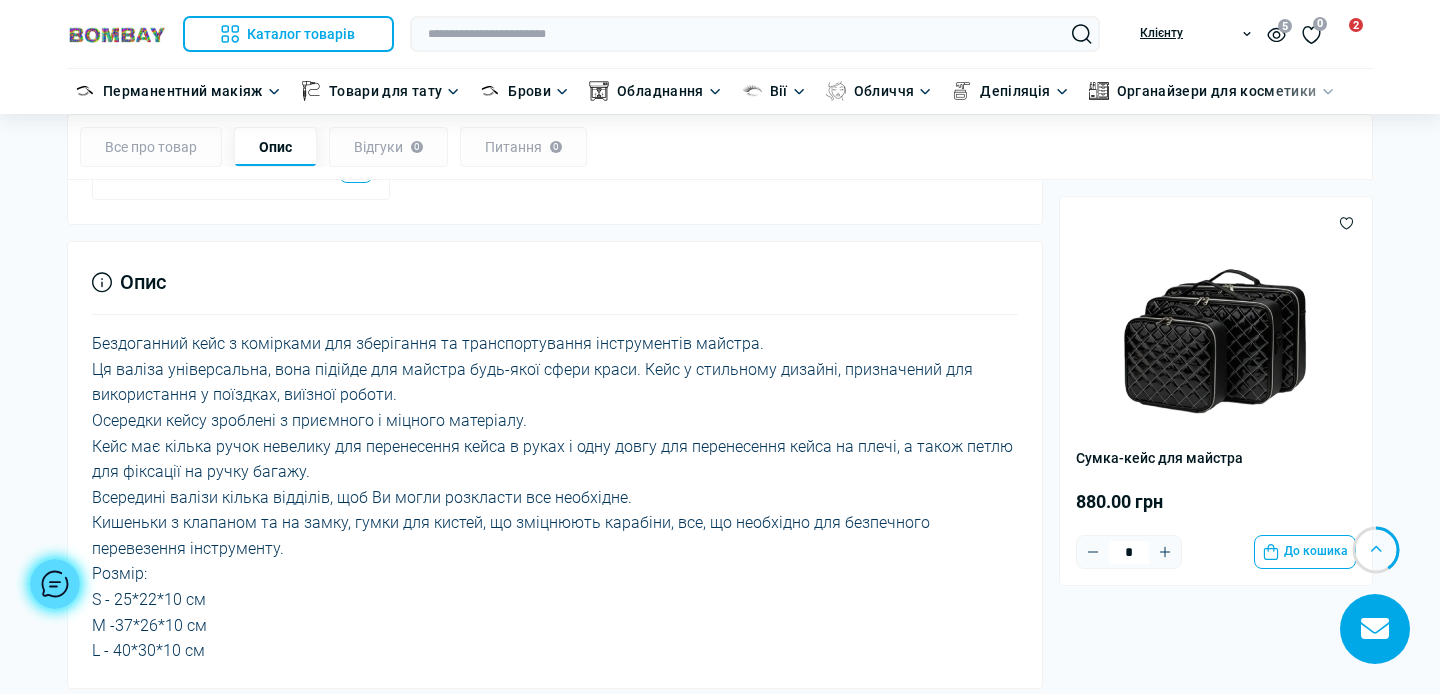 scroll, scrollTop: 1224, scrollLeft: 0, axis: vertical 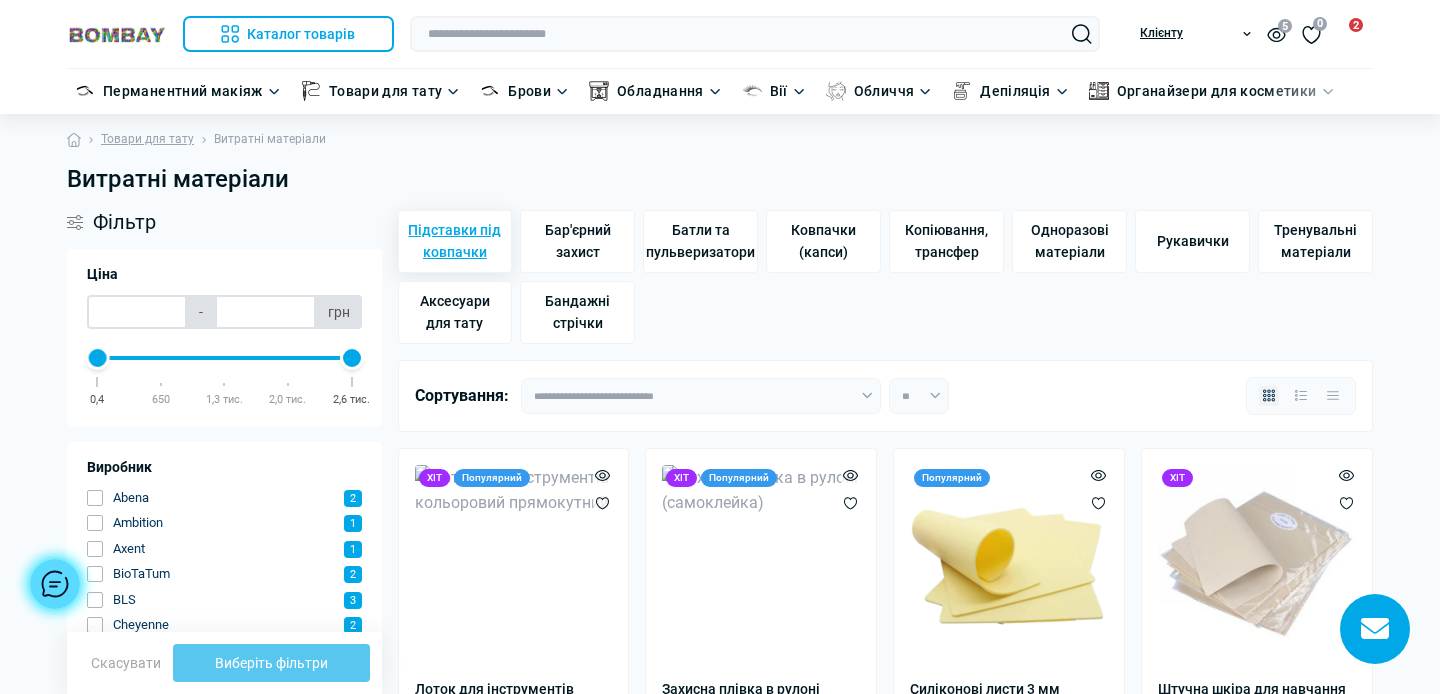 click on "Підставки під ковпачки" at bounding box center (455, 241) 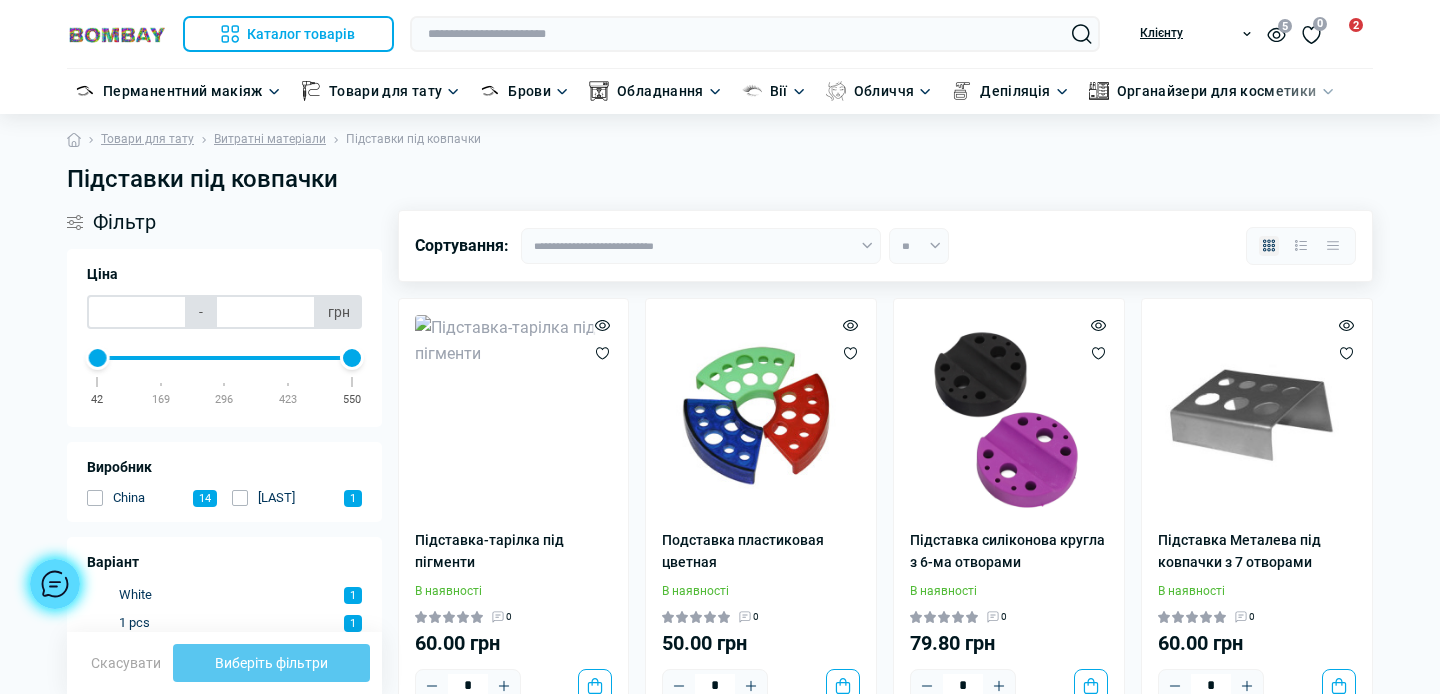 scroll, scrollTop: 0, scrollLeft: 0, axis: both 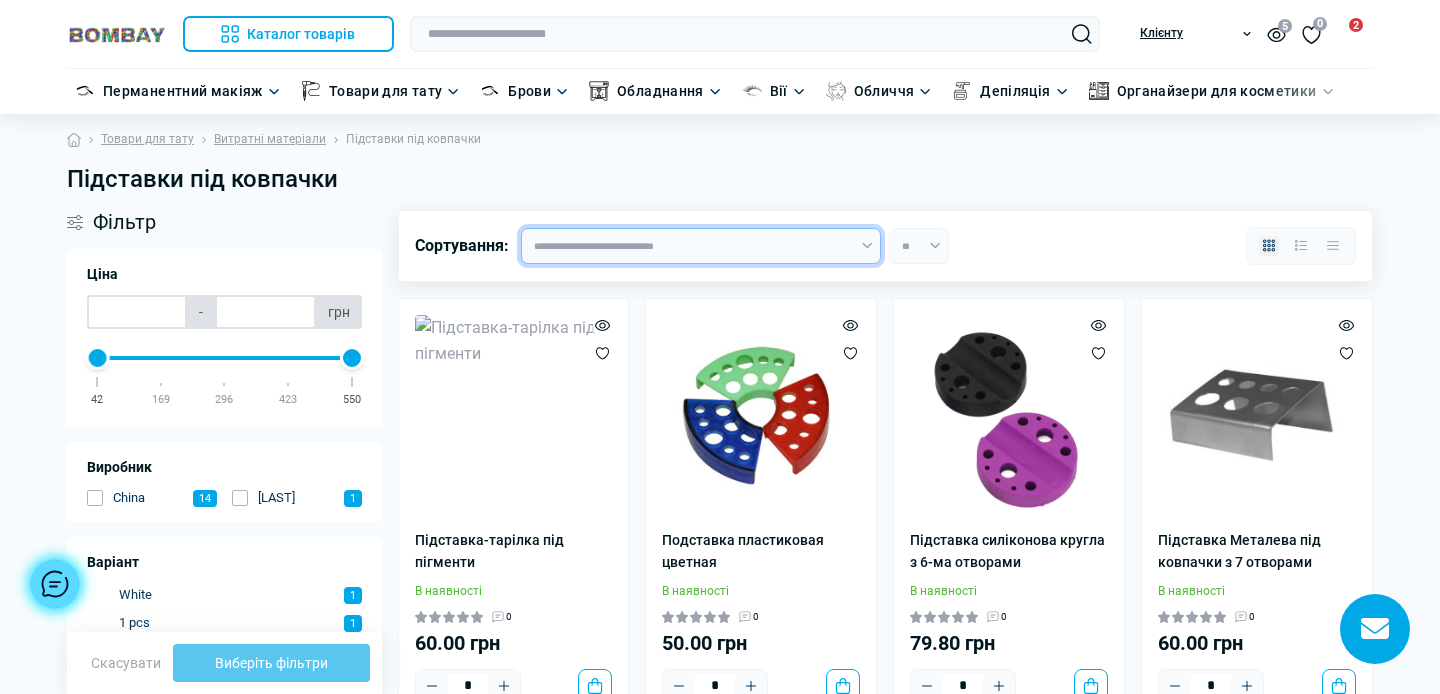 click on "**********" at bounding box center (701, 246) 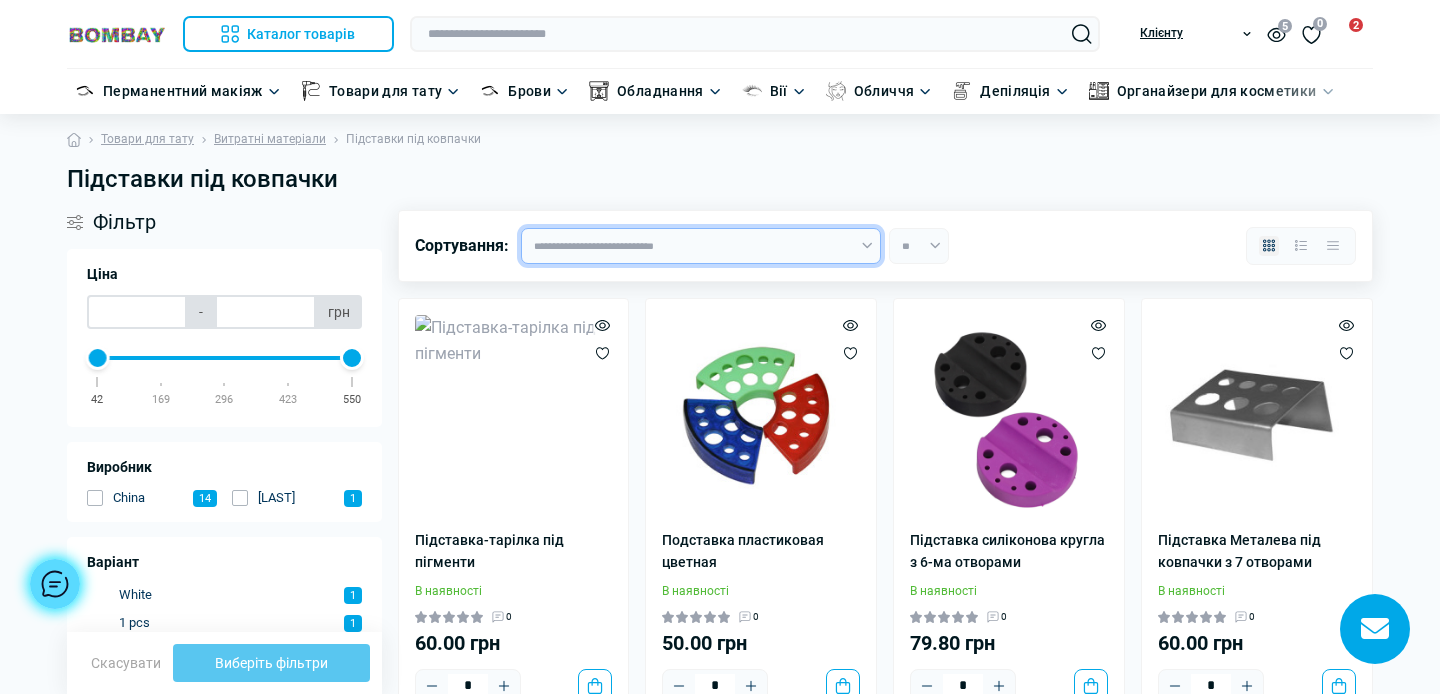 select on "**********" 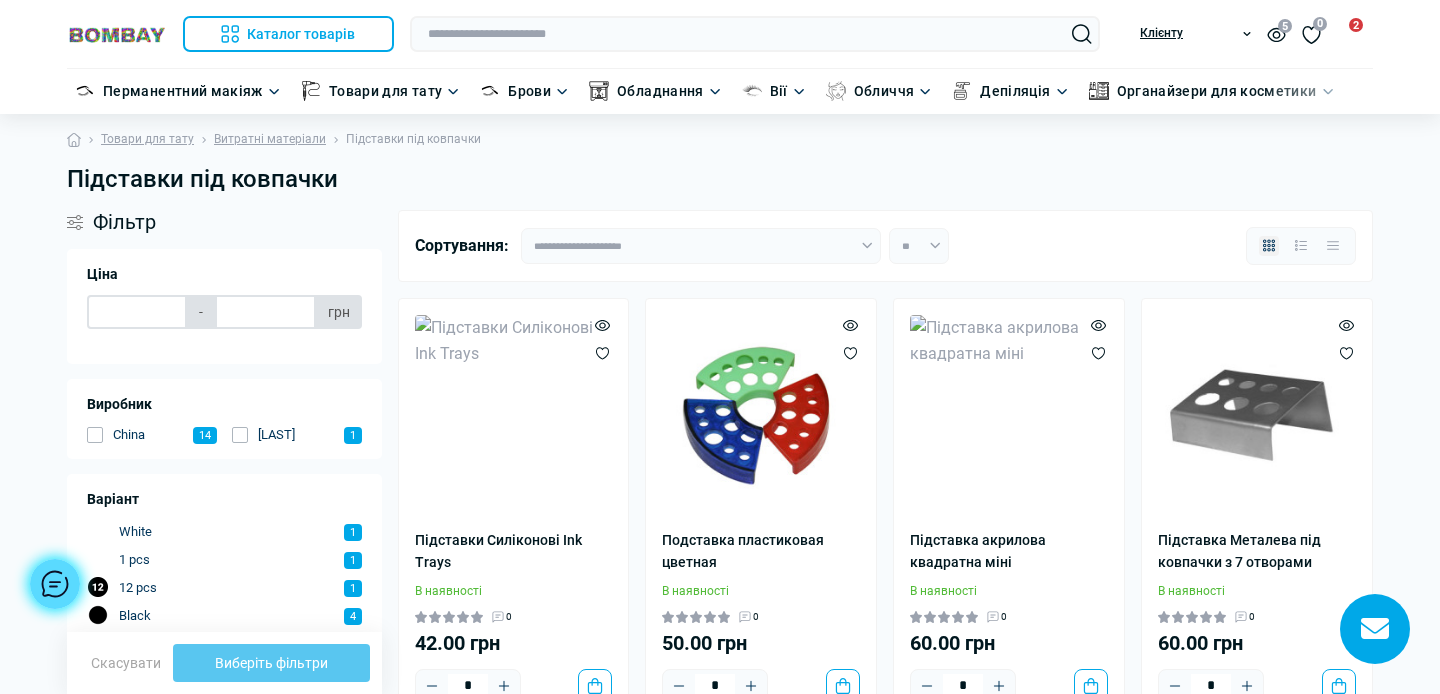 scroll, scrollTop: 0, scrollLeft: 0, axis: both 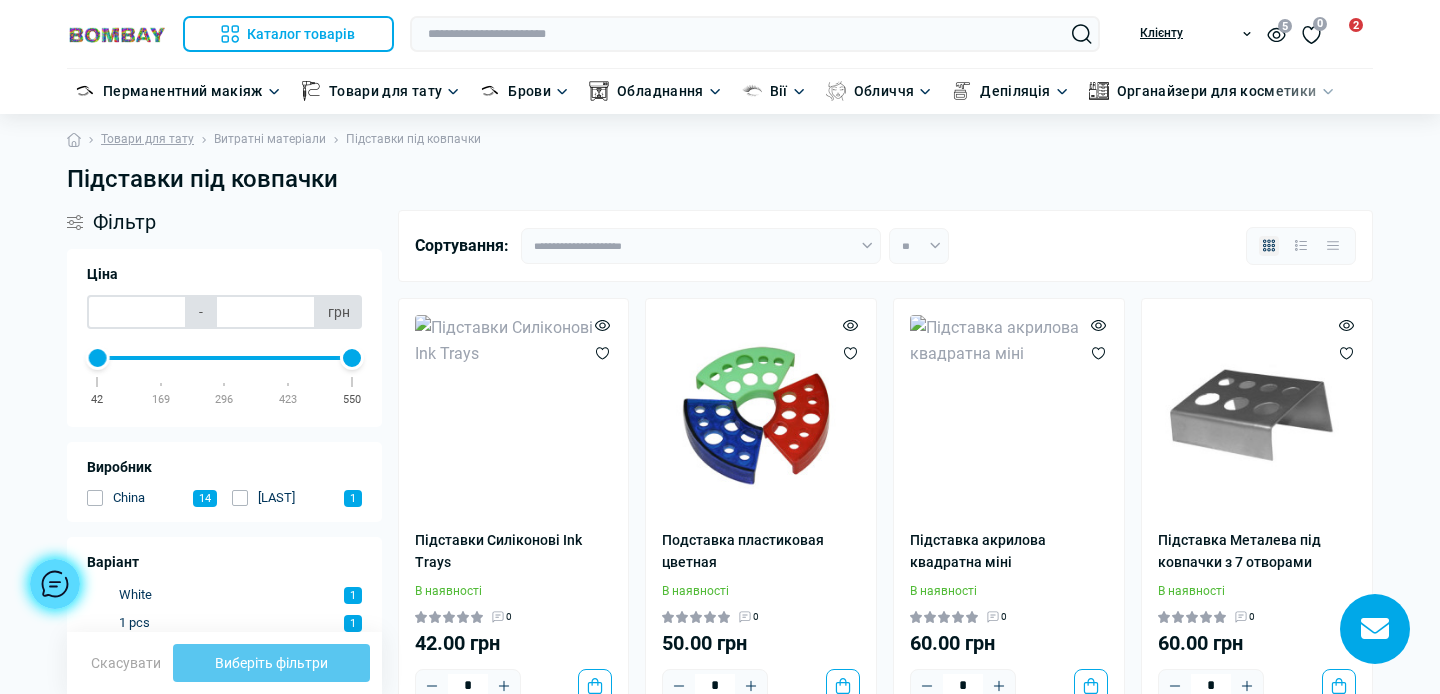 click on "Витратні матеріали" at bounding box center [270, 139] 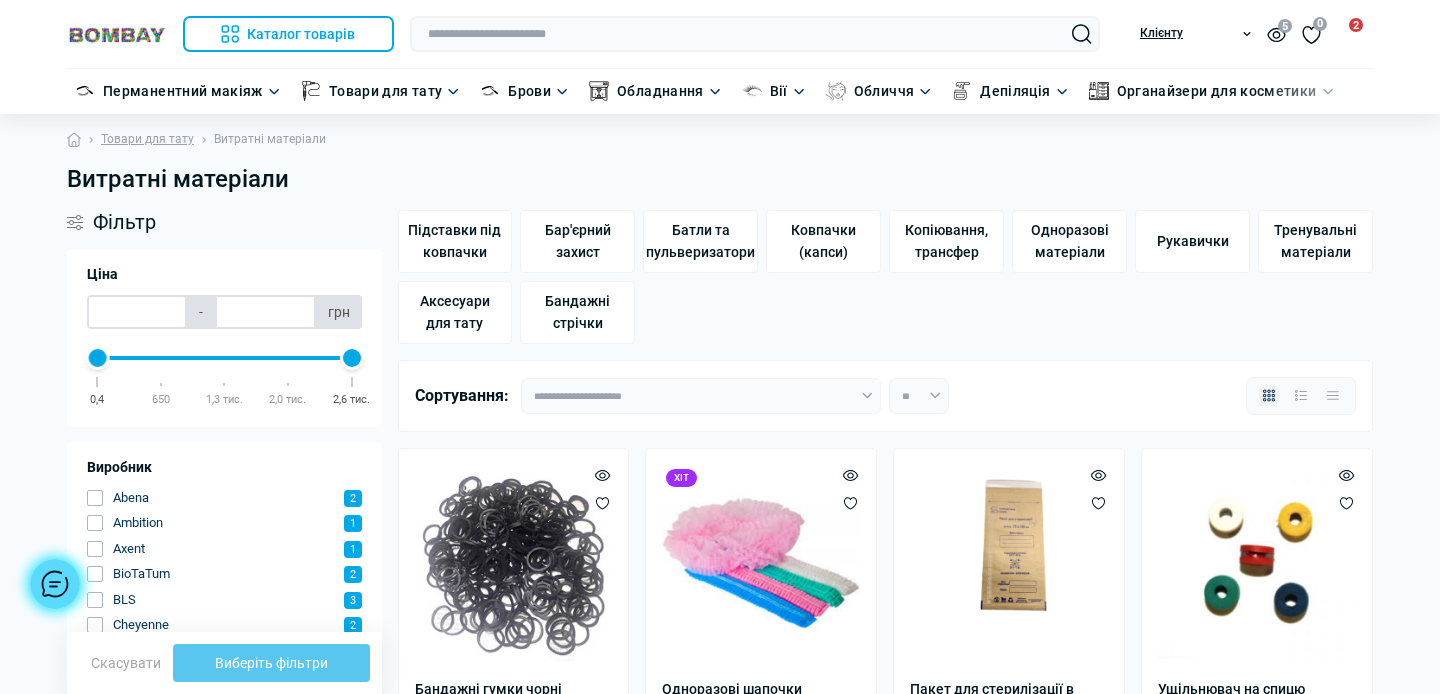scroll, scrollTop: 0, scrollLeft: 0, axis: both 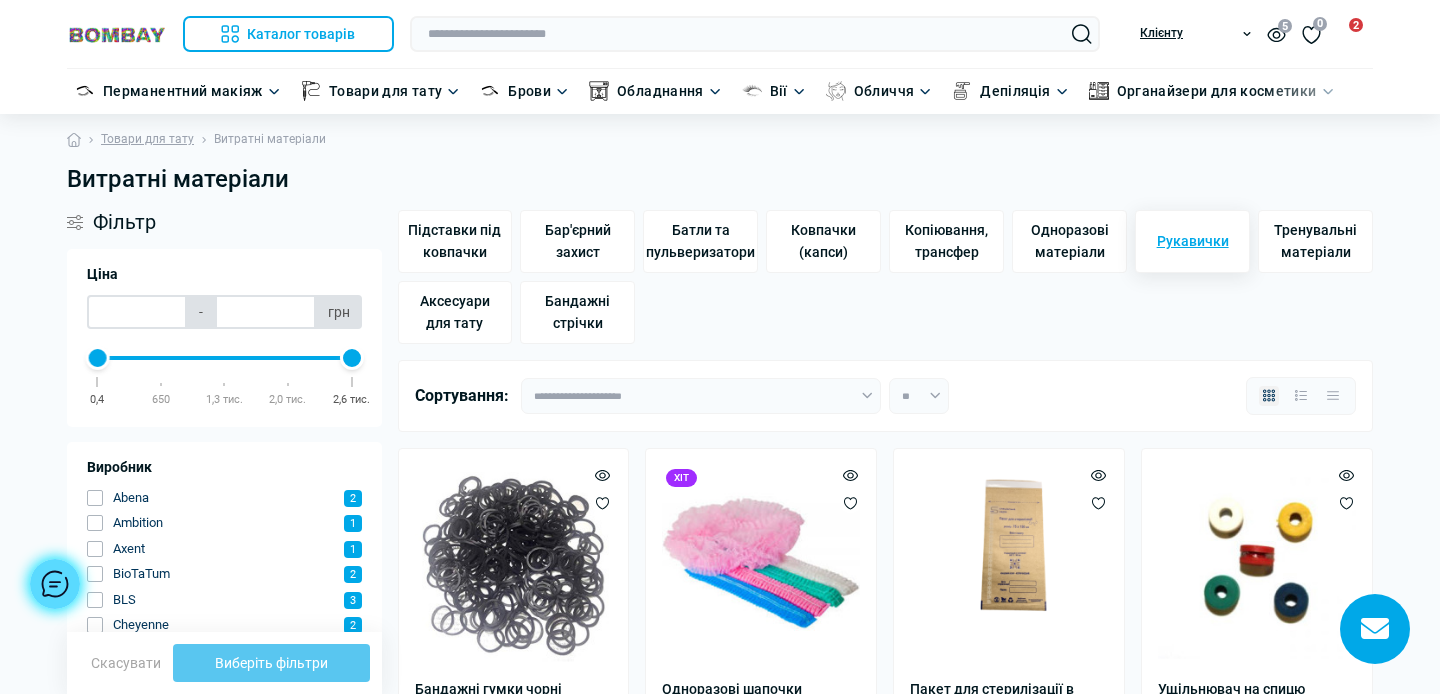 click on "Рукавички" at bounding box center [1193, 241] 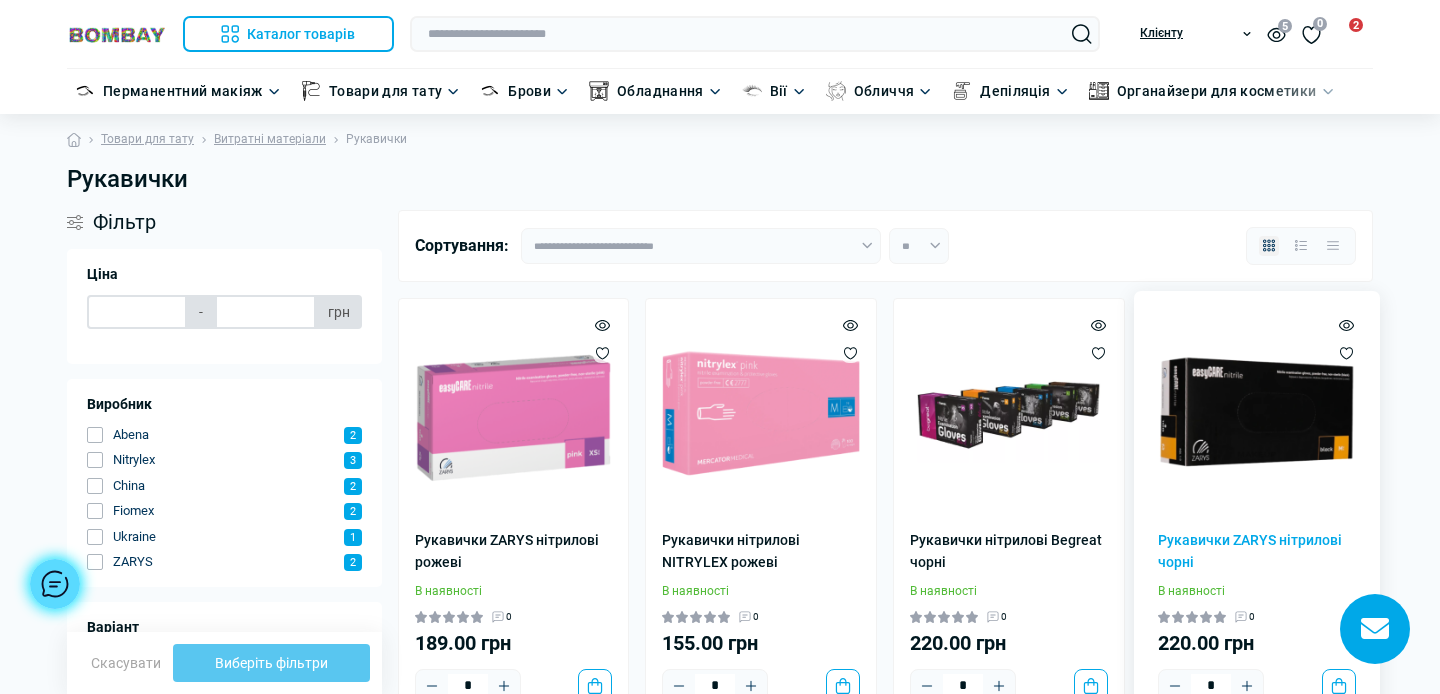 scroll, scrollTop: 0, scrollLeft: 0, axis: both 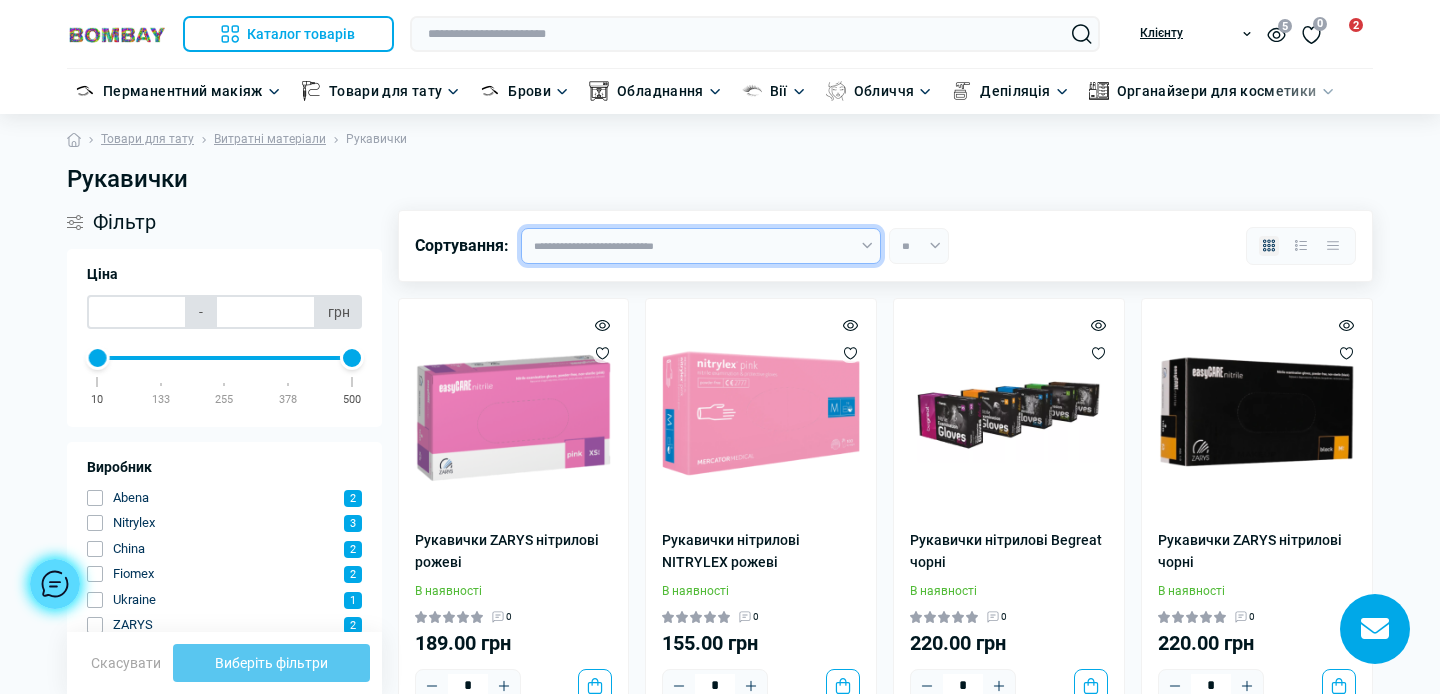 click on "**********" at bounding box center (701, 246) 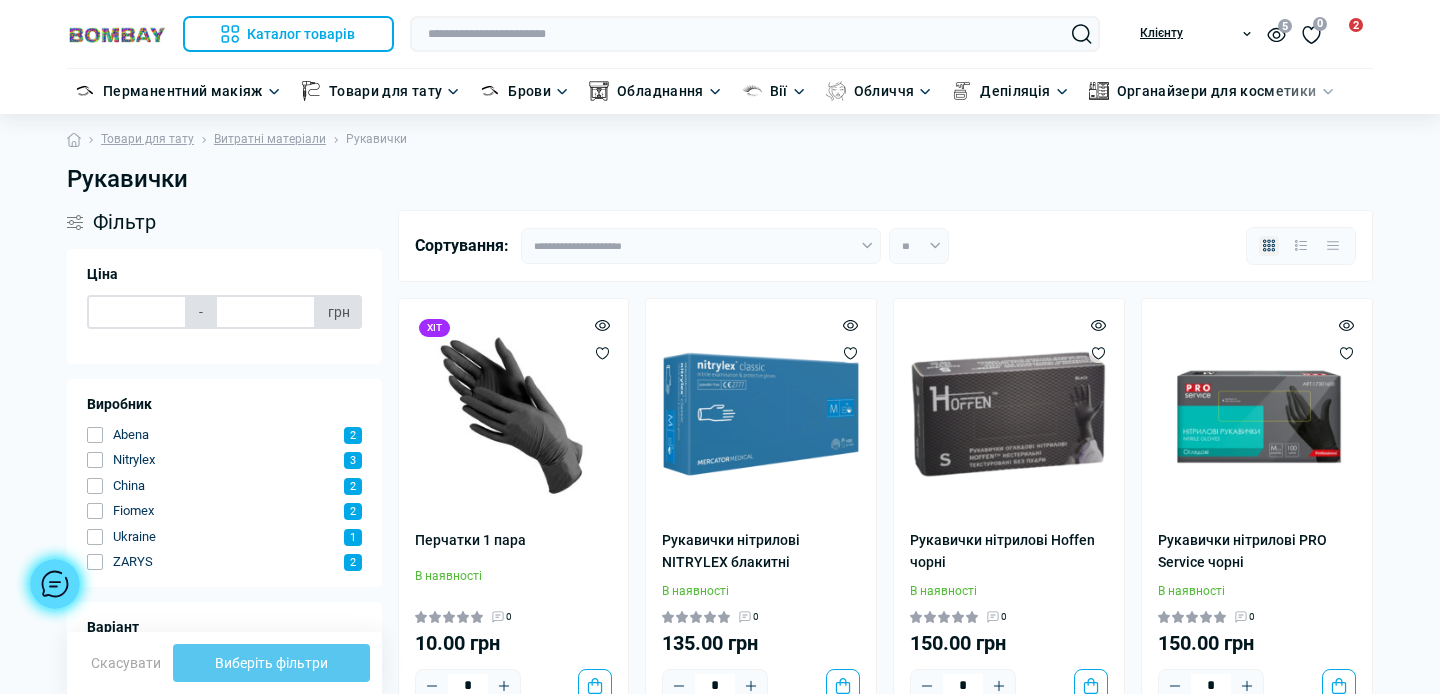 scroll, scrollTop: 0, scrollLeft: 0, axis: both 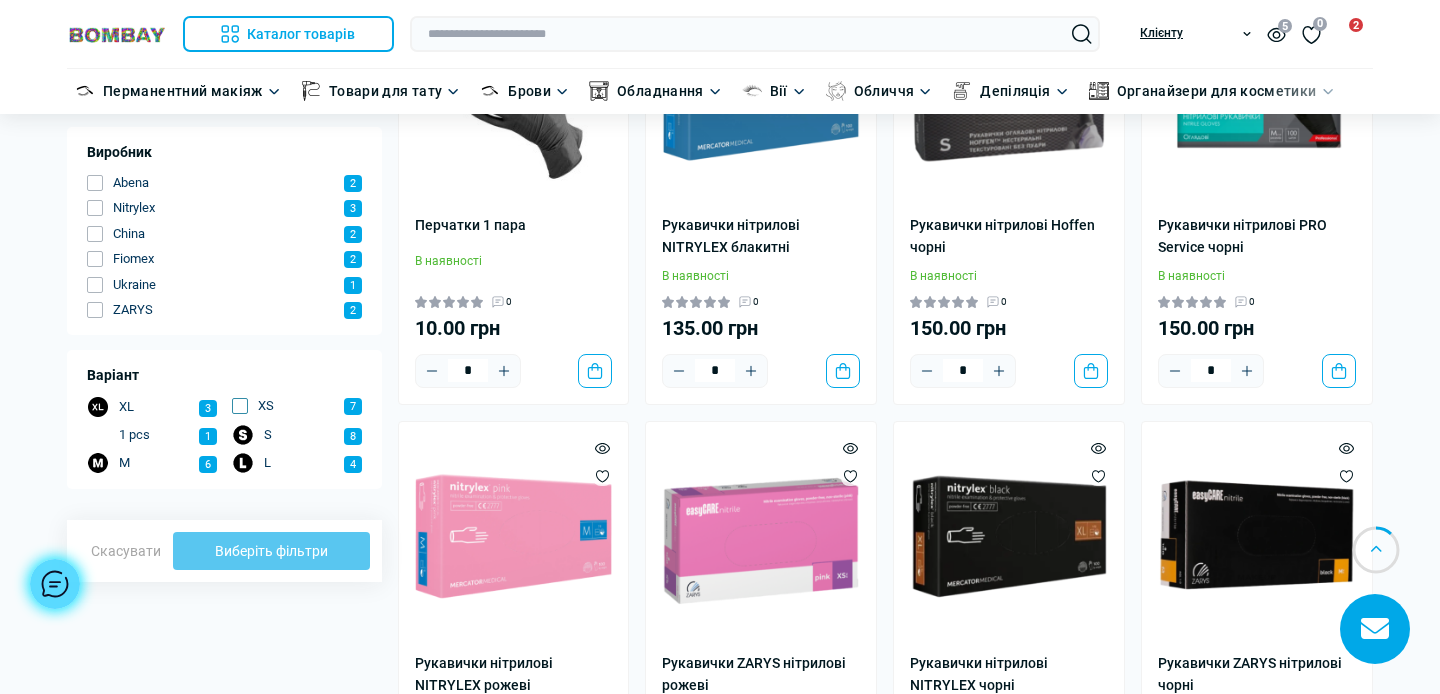 click at bounding box center [240, 406] 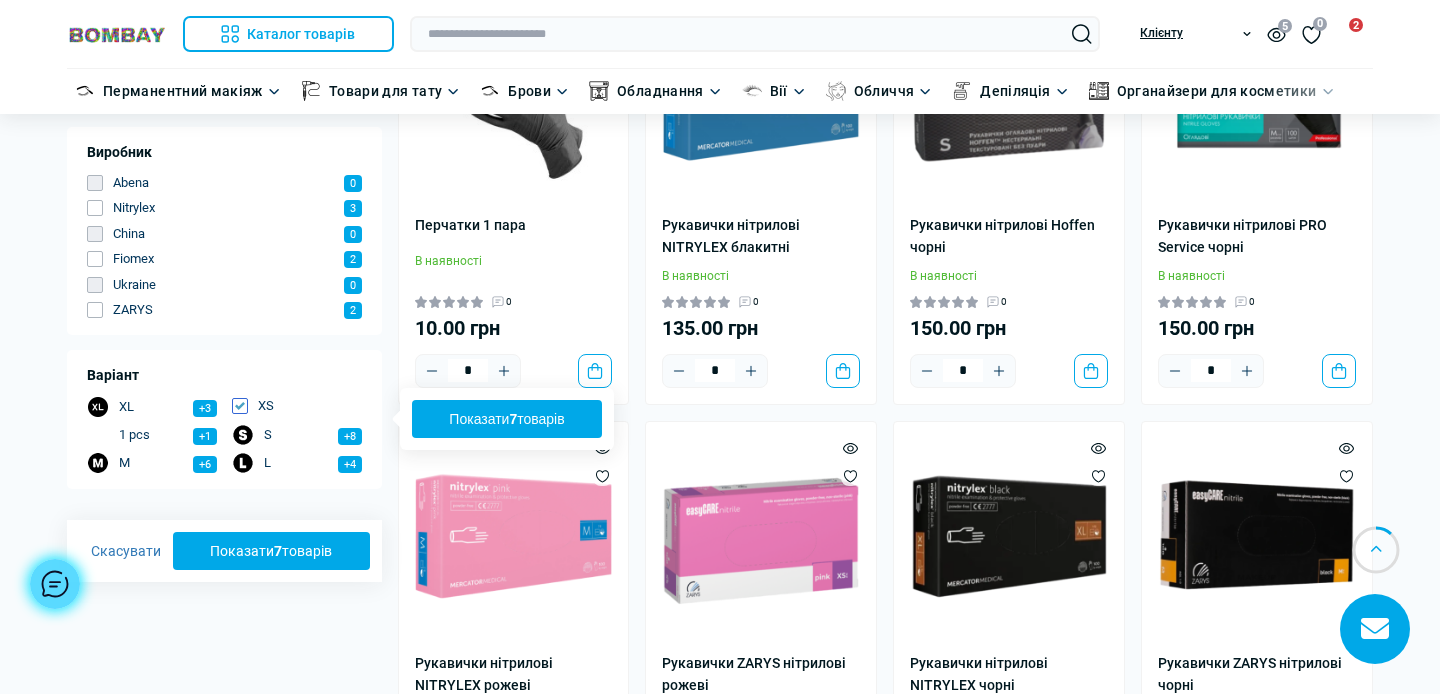 click on "Показати  7  товарів" at bounding box center (507, 419) 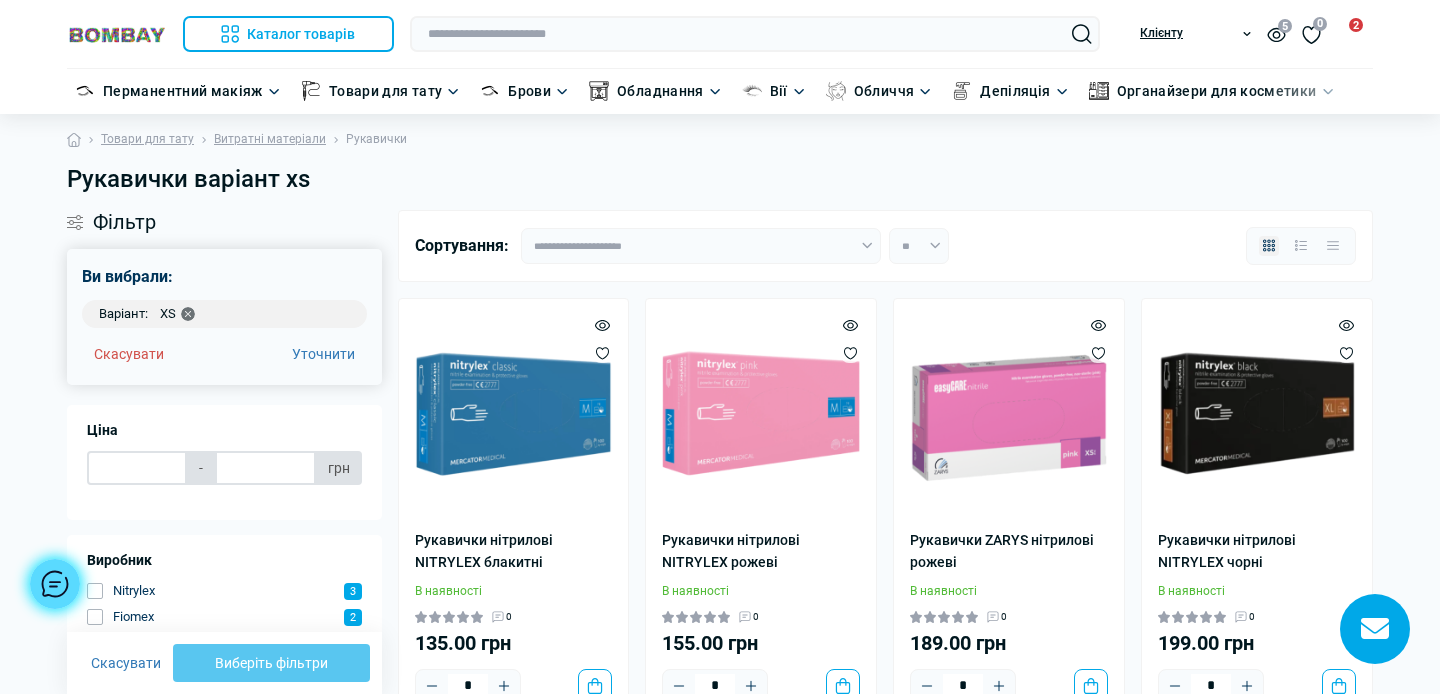 scroll, scrollTop: 0, scrollLeft: 0, axis: both 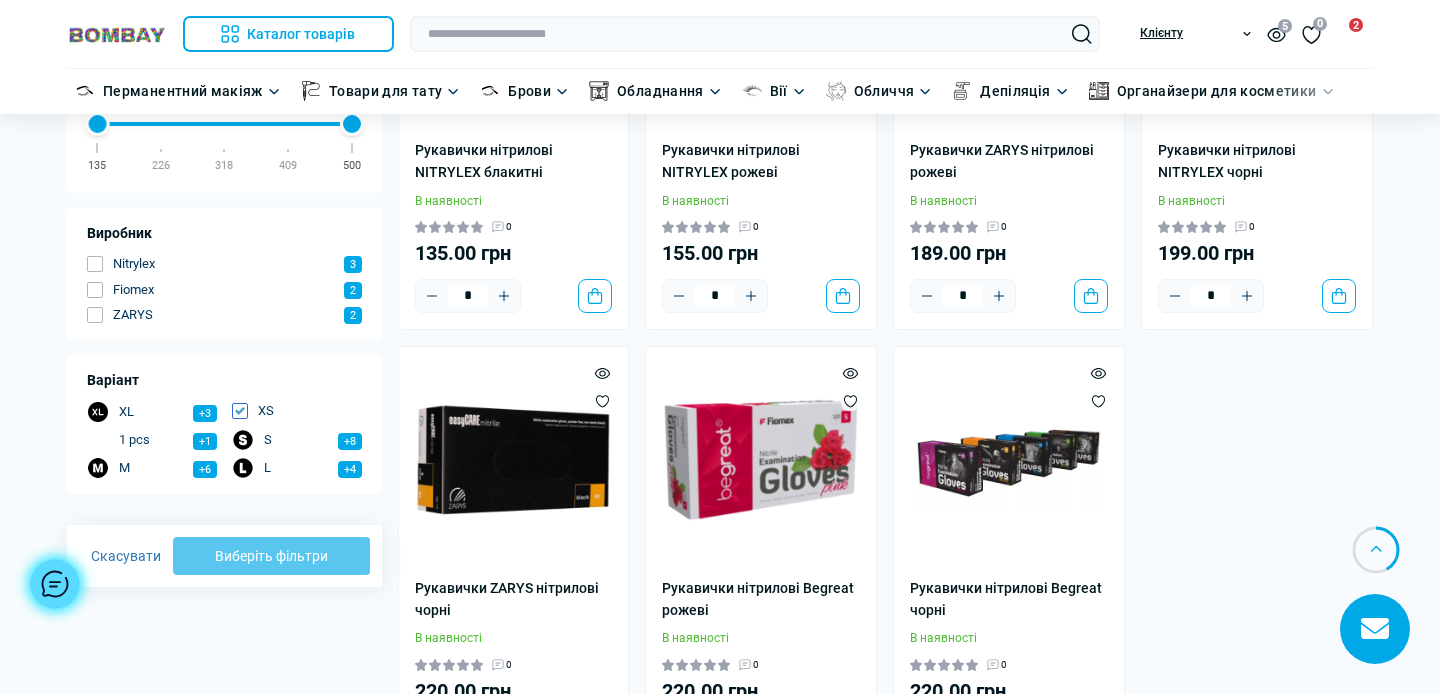 click at bounding box center [243, 440] 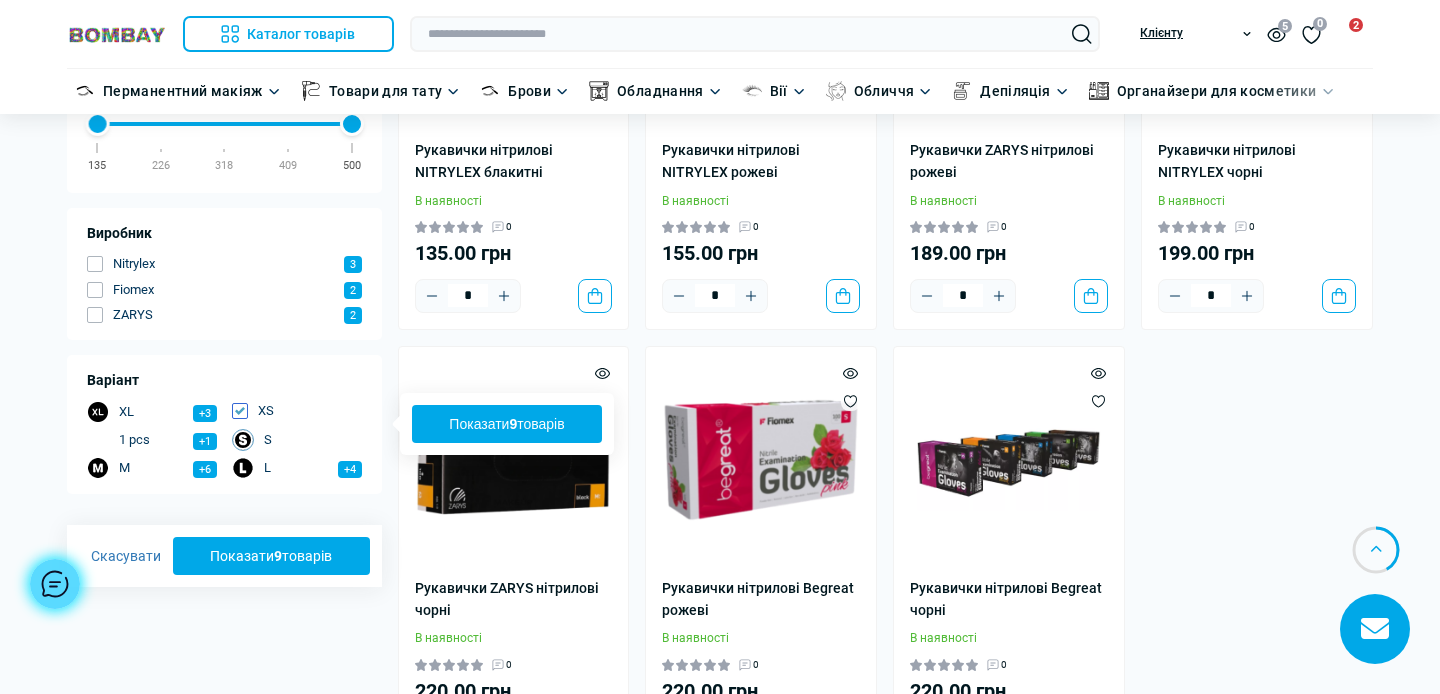 click on "Показати  9  товарів" at bounding box center [507, 424] 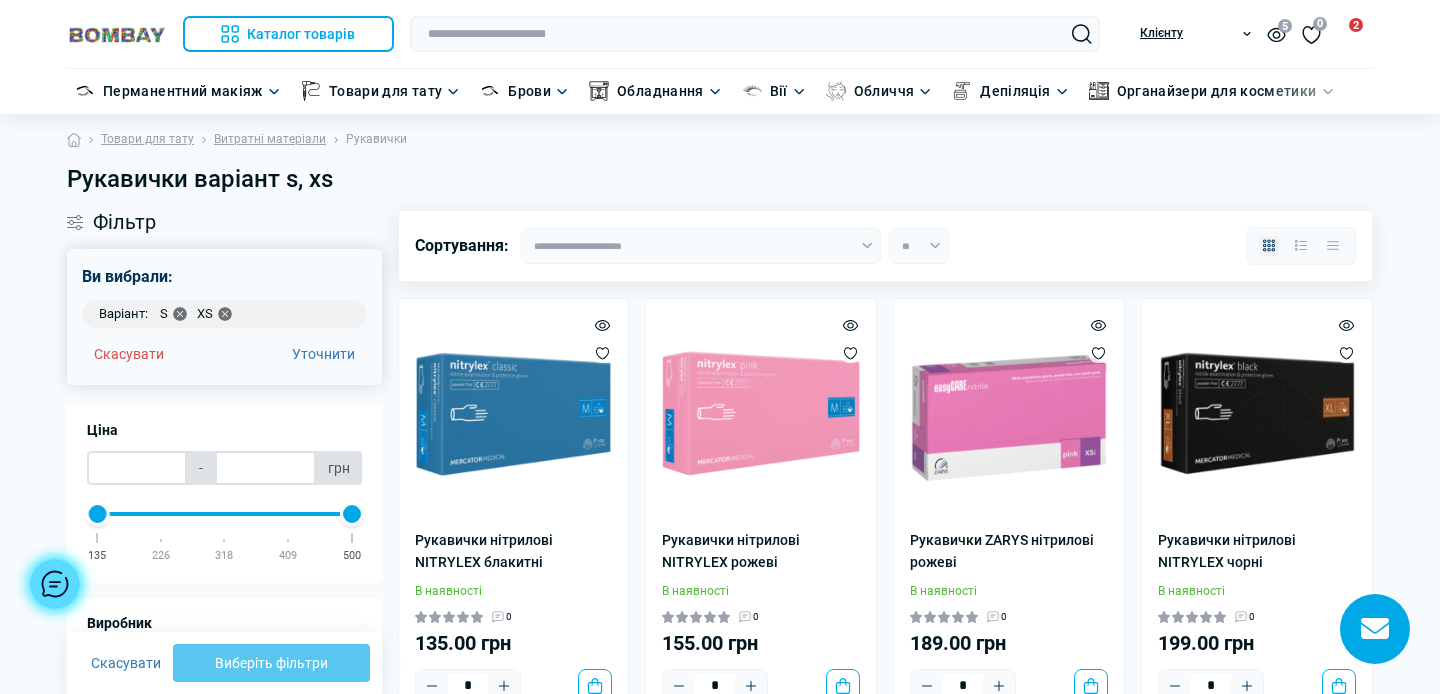 scroll, scrollTop: 0, scrollLeft: 0, axis: both 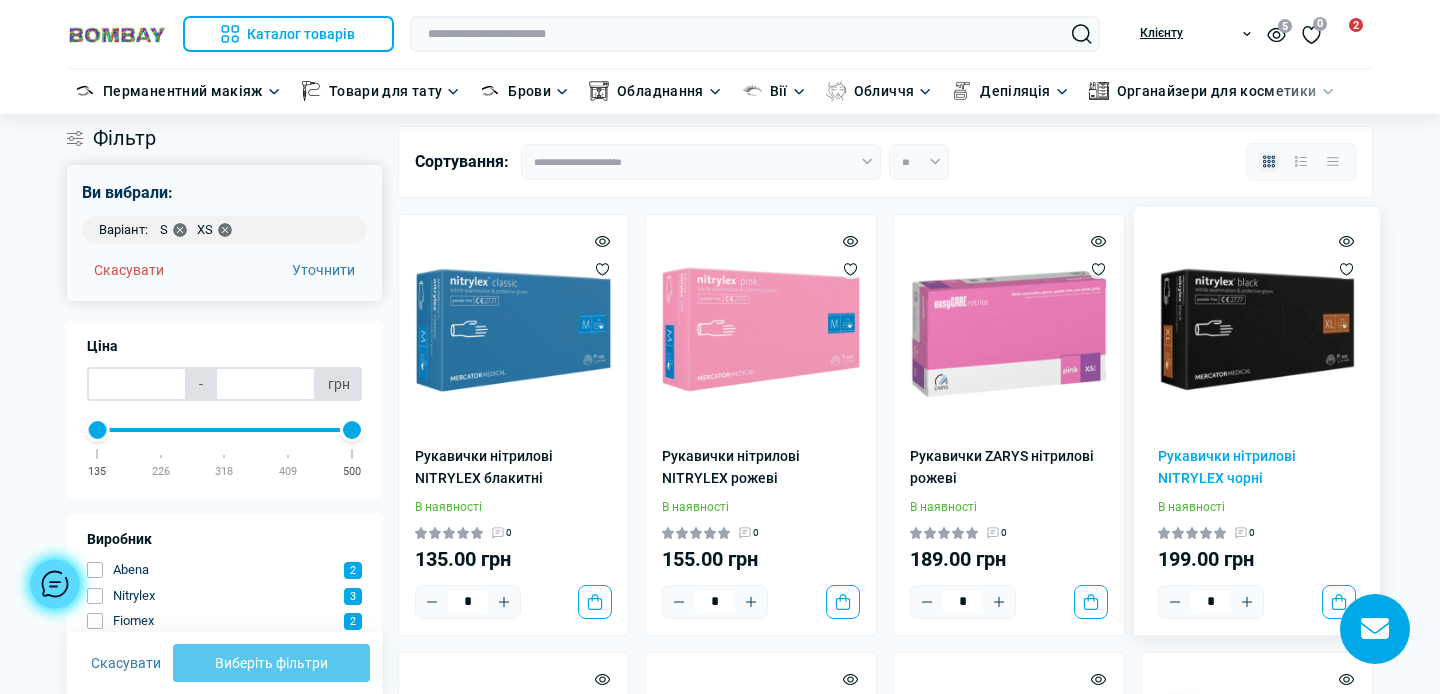 click at bounding box center [1257, 330] 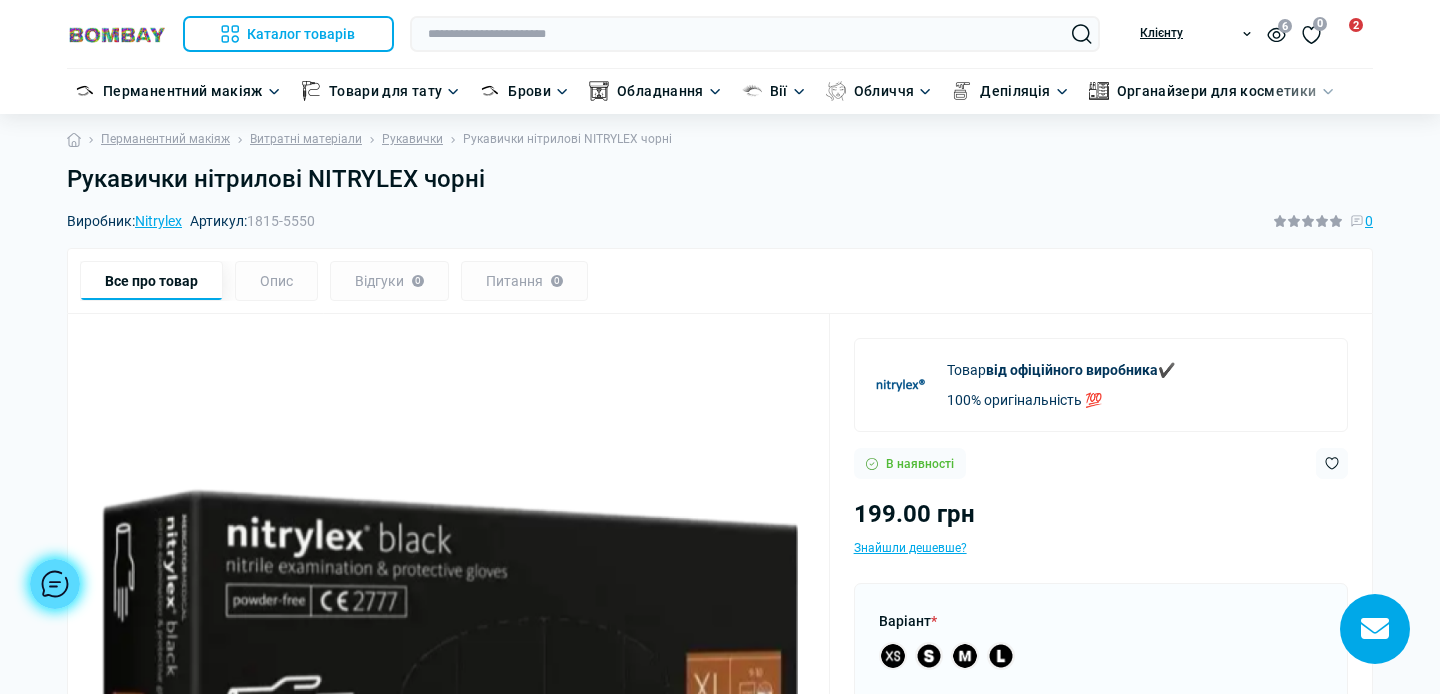 scroll, scrollTop: 0, scrollLeft: 0, axis: both 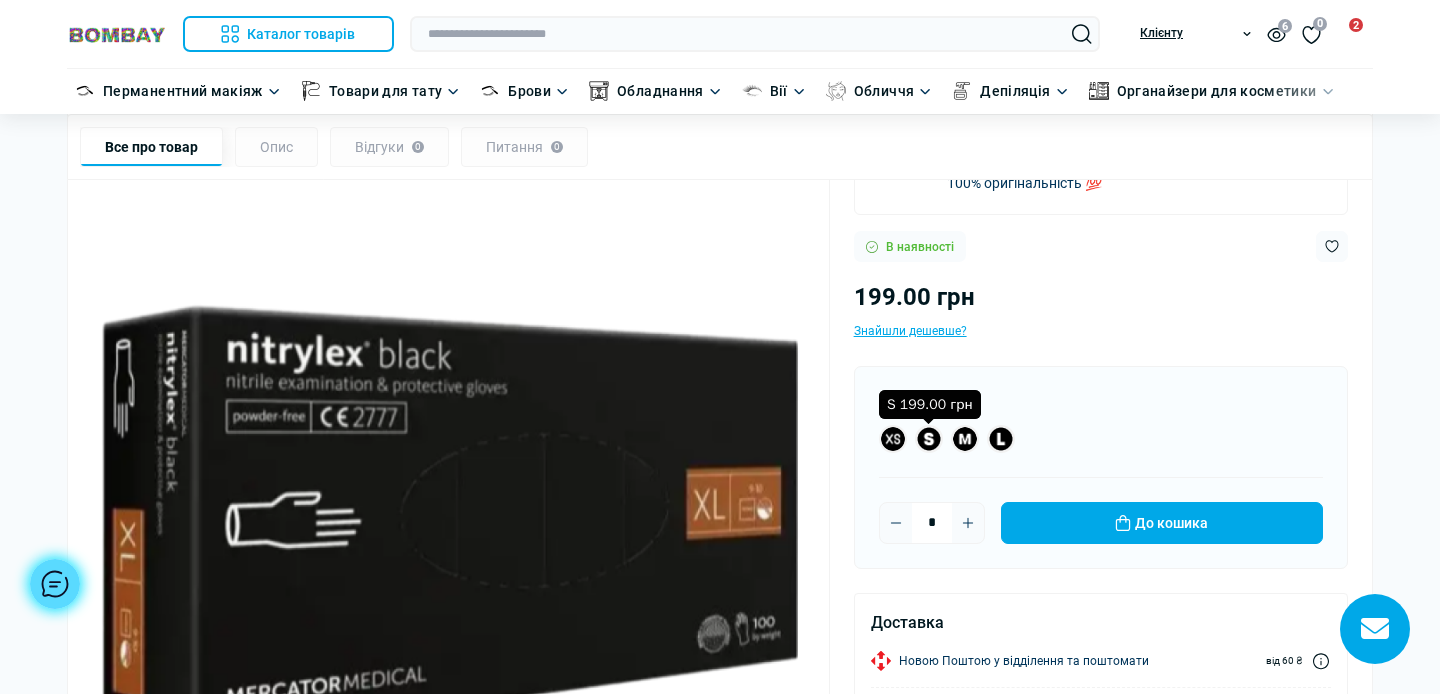 click at bounding box center [929, 439] 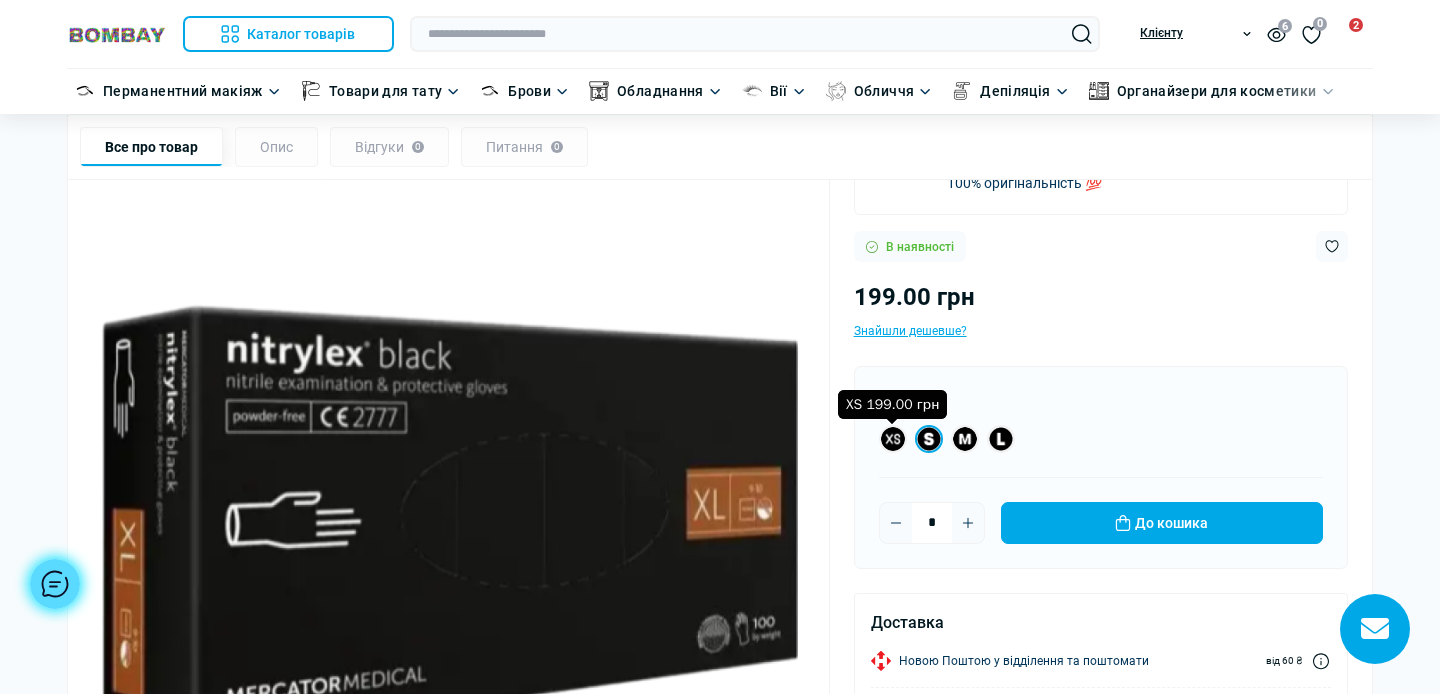 click at bounding box center [893, 439] 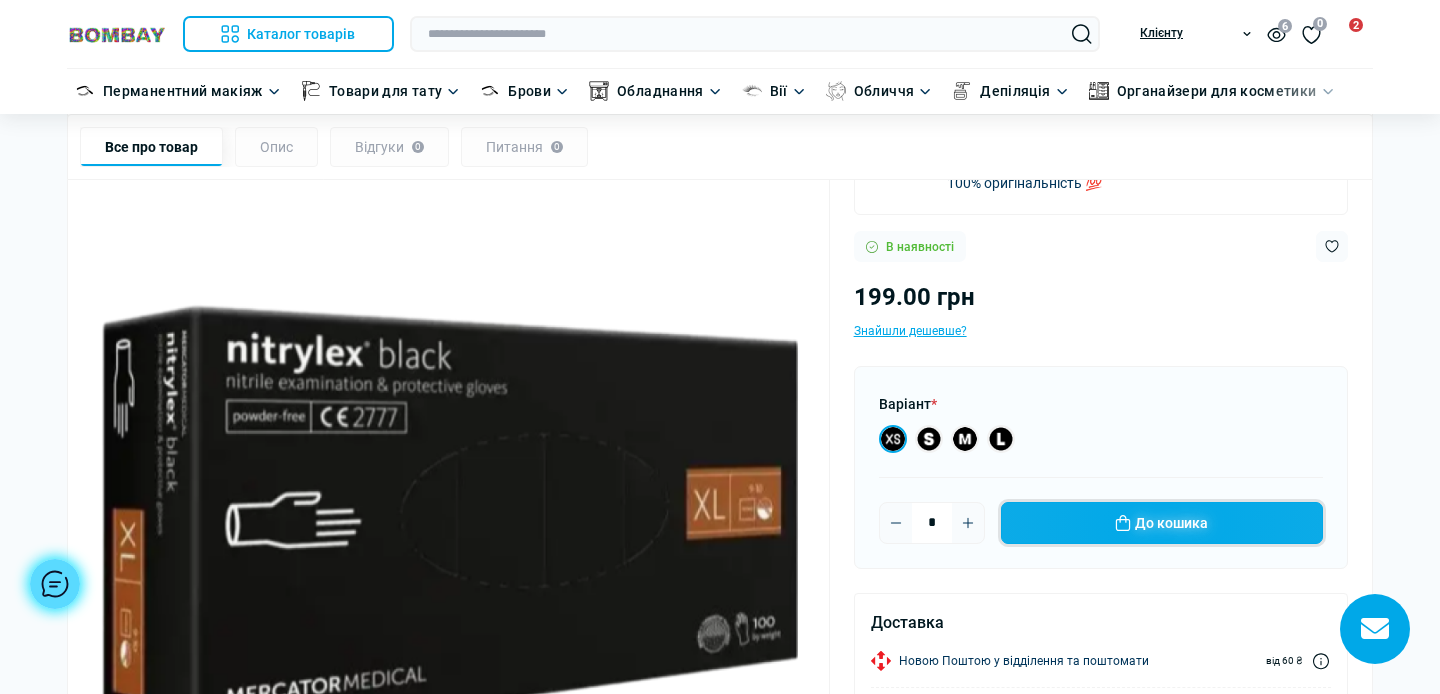 click on "До кошика" at bounding box center (1162, 523) 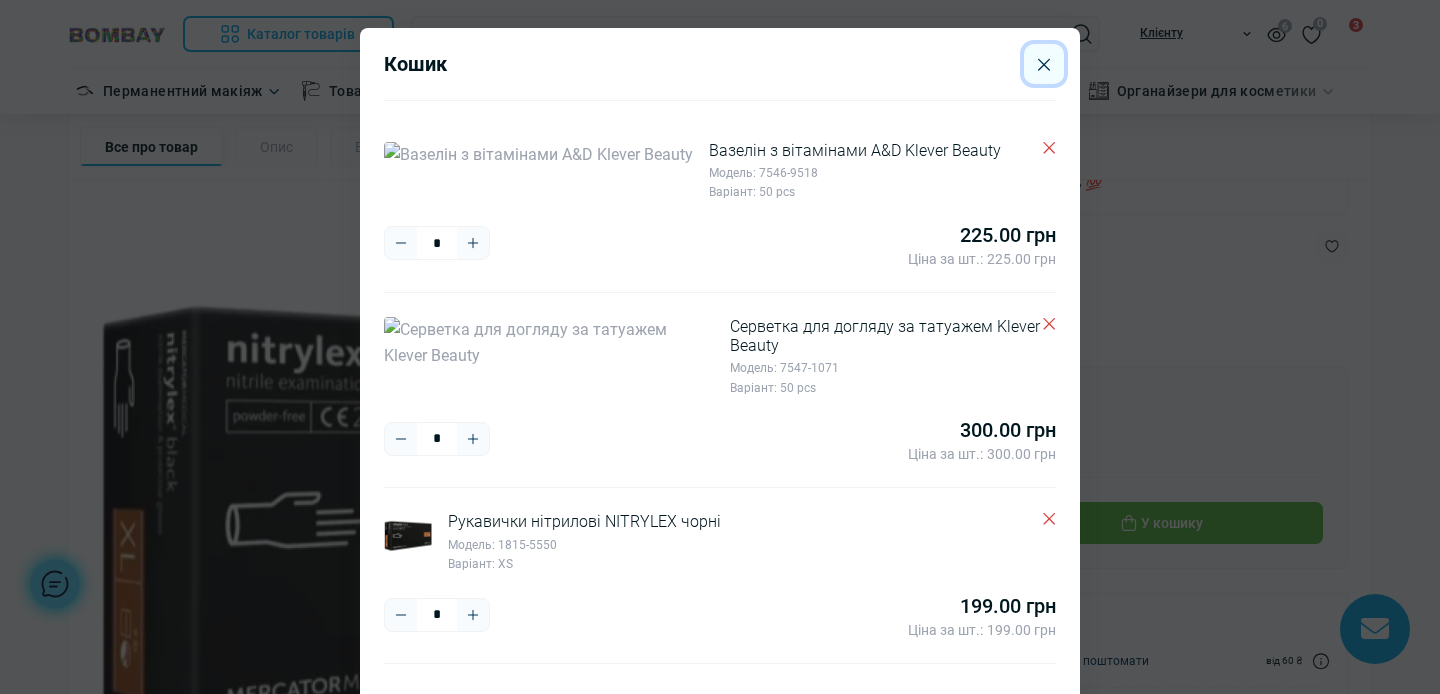 click at bounding box center [1044, 64] 